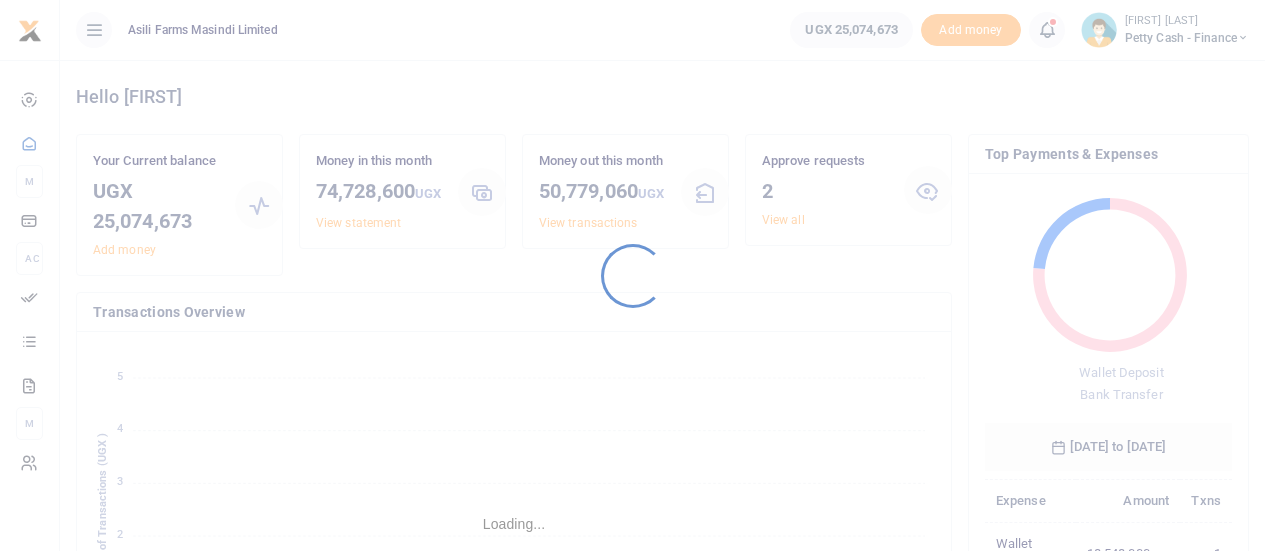 scroll, scrollTop: 0, scrollLeft: 0, axis: both 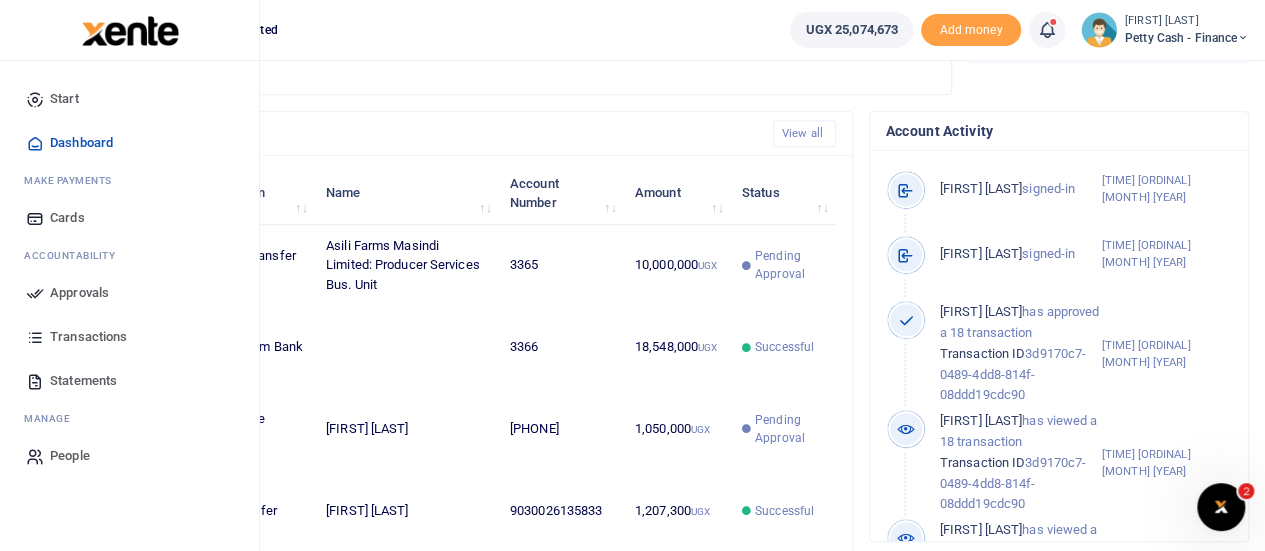 click on "Approvals" at bounding box center (79, 293) 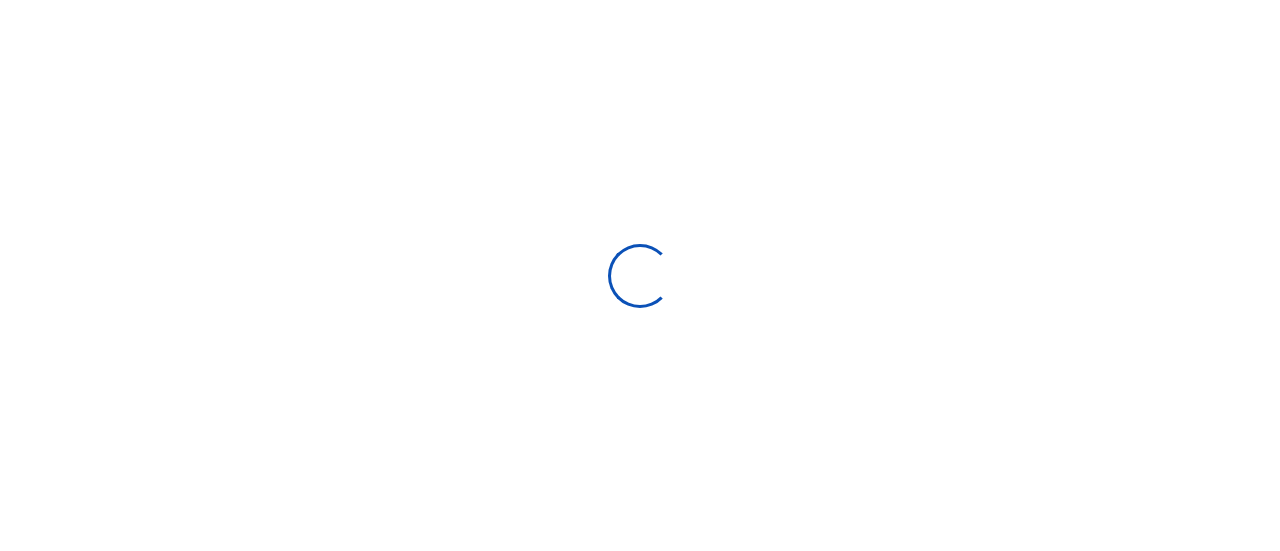 scroll, scrollTop: 0, scrollLeft: 0, axis: both 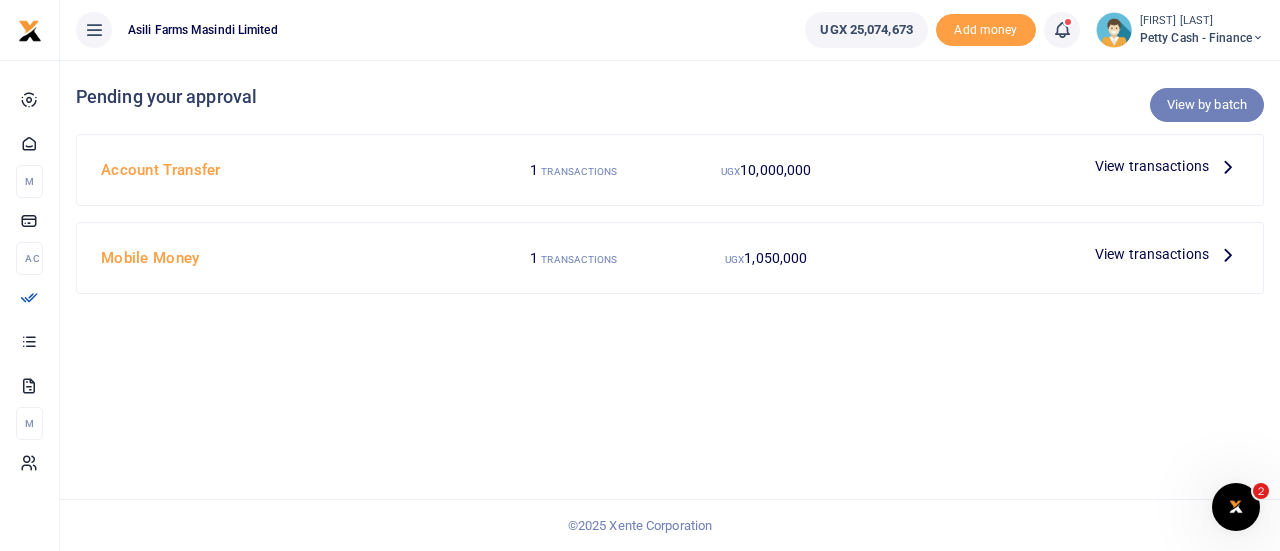 click on "View by batch" at bounding box center (1207, 105) 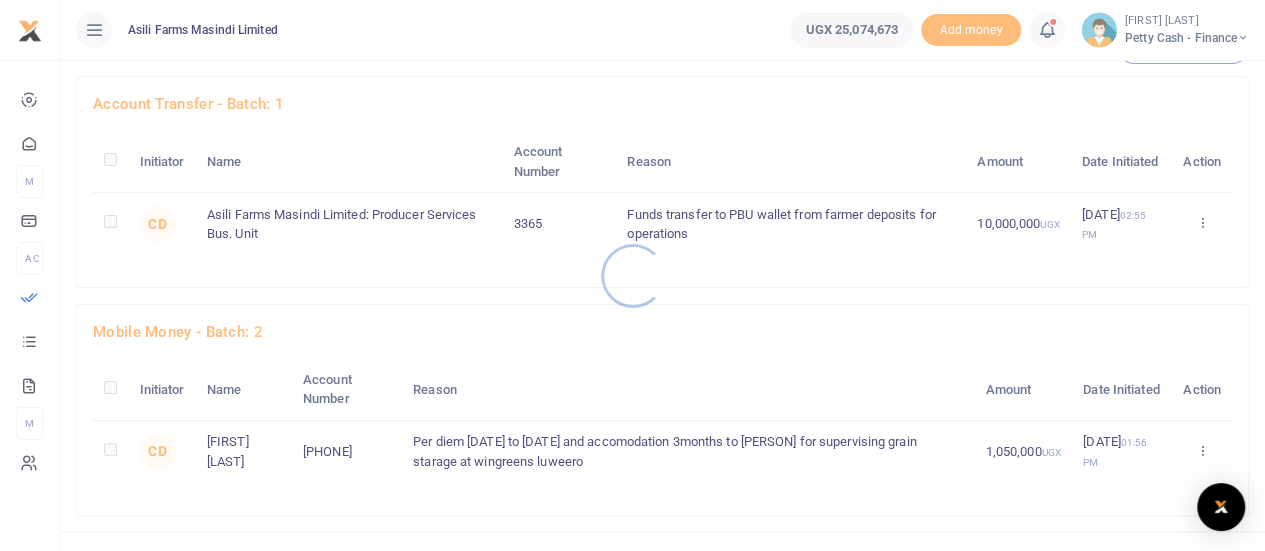 scroll, scrollTop: 88, scrollLeft: 0, axis: vertical 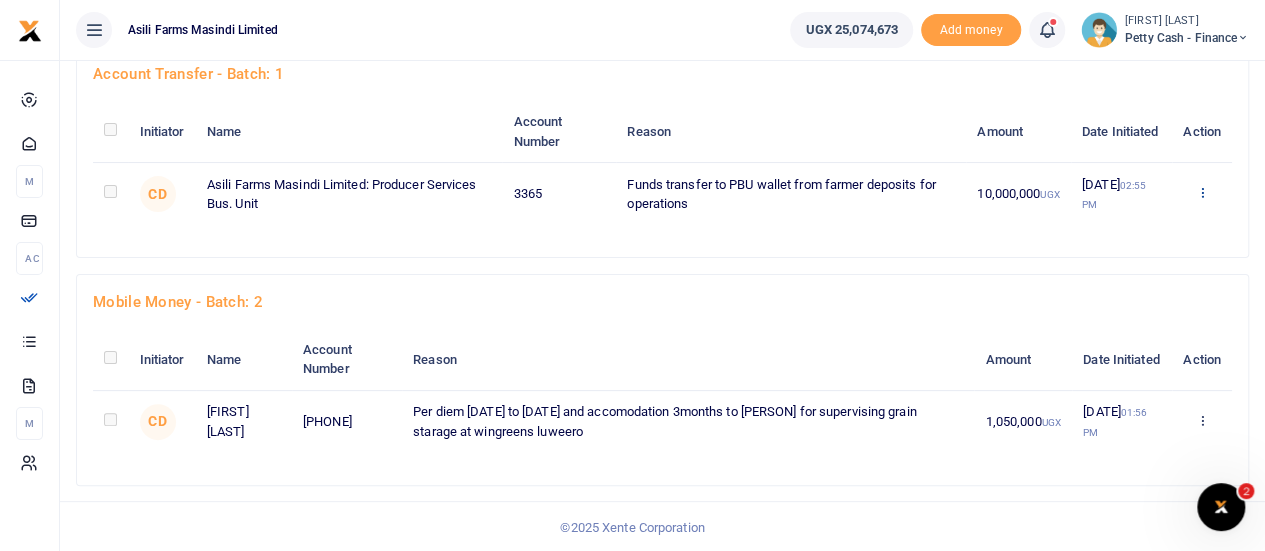 click at bounding box center (1201, 192) 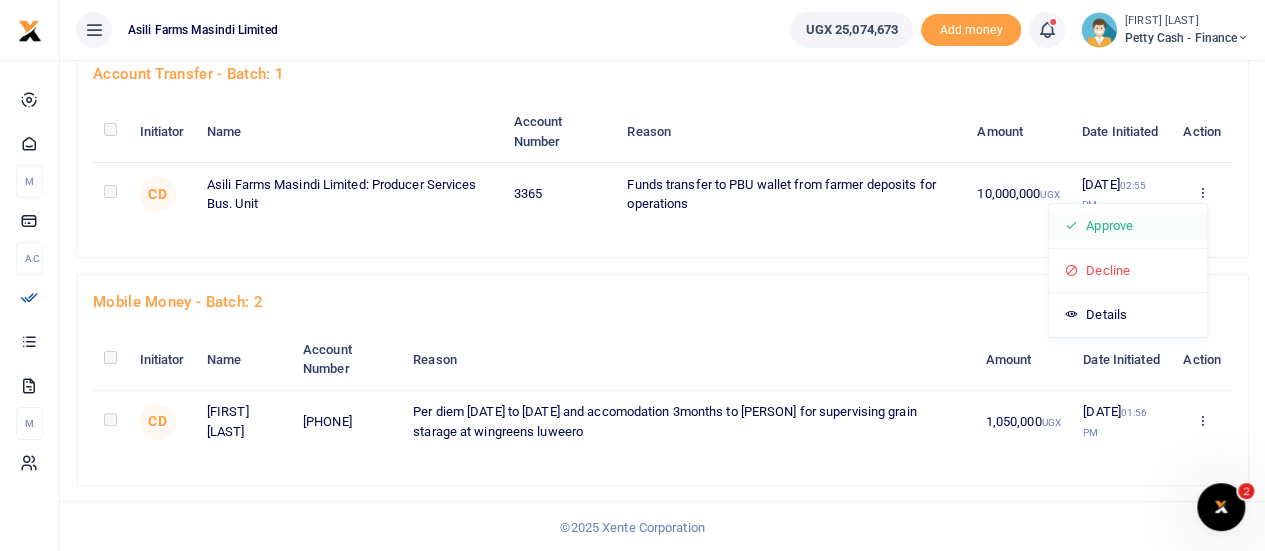 click on "Approve" at bounding box center [1128, 226] 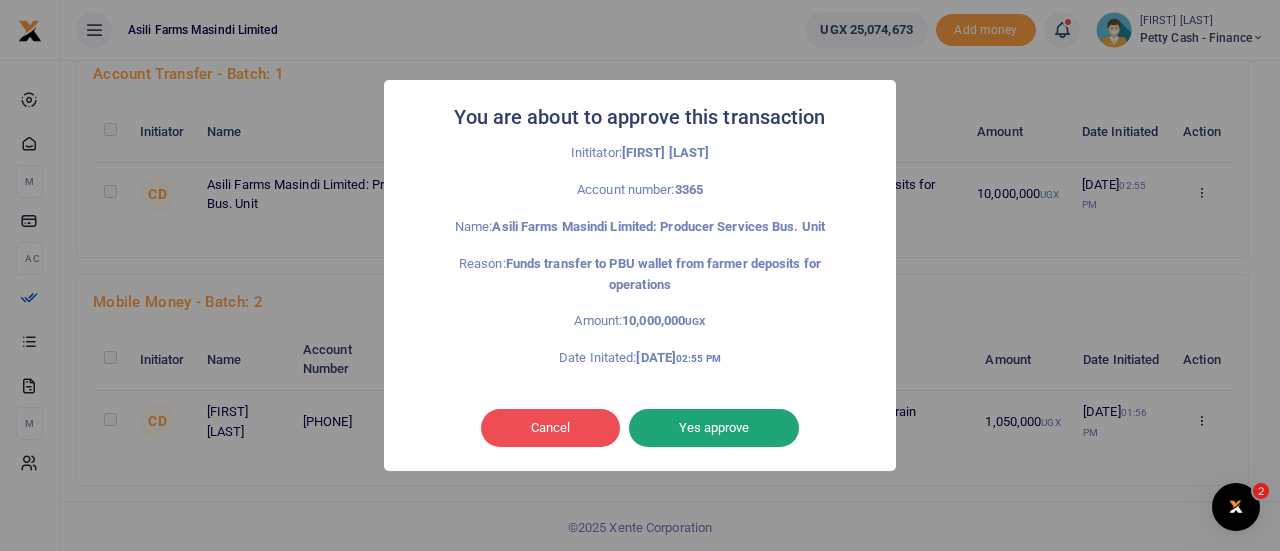 click on "Yes approve" at bounding box center (714, 428) 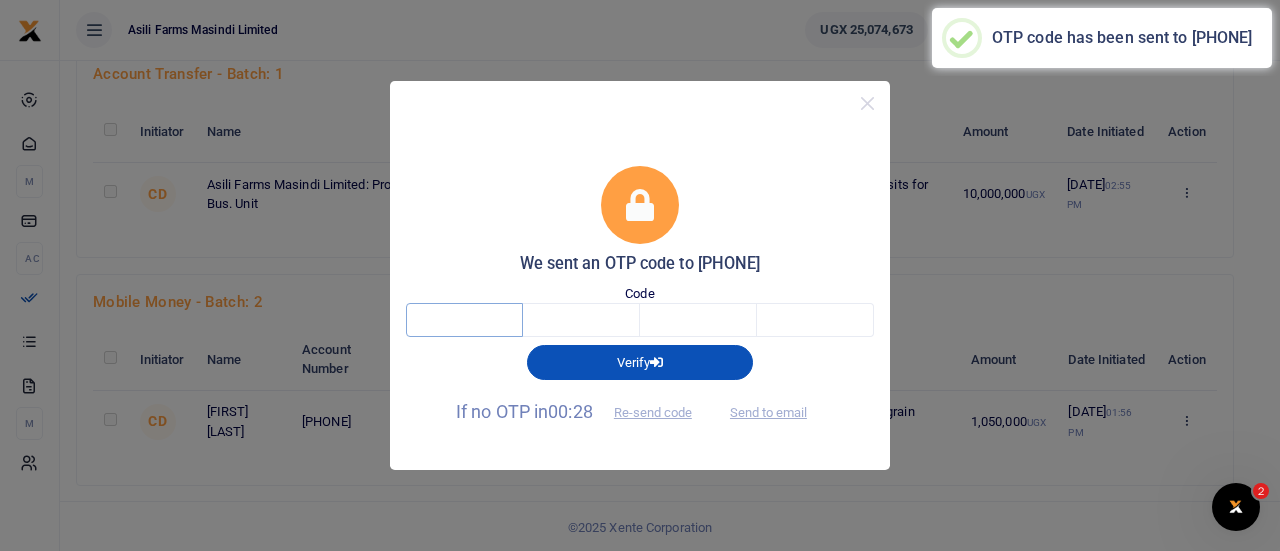click at bounding box center [464, 320] 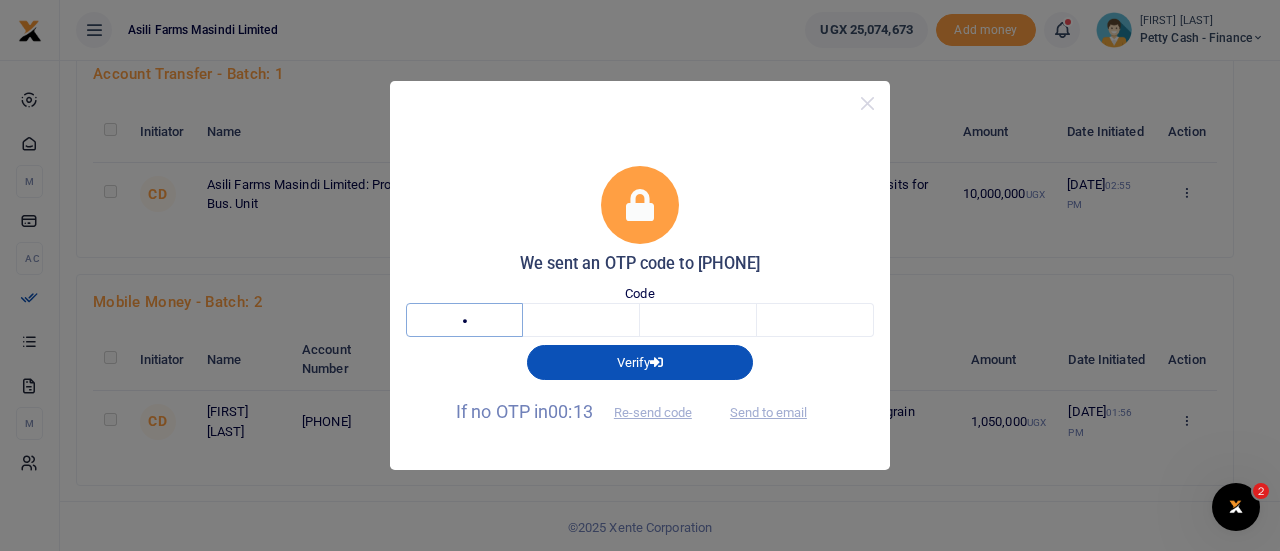 type on "3" 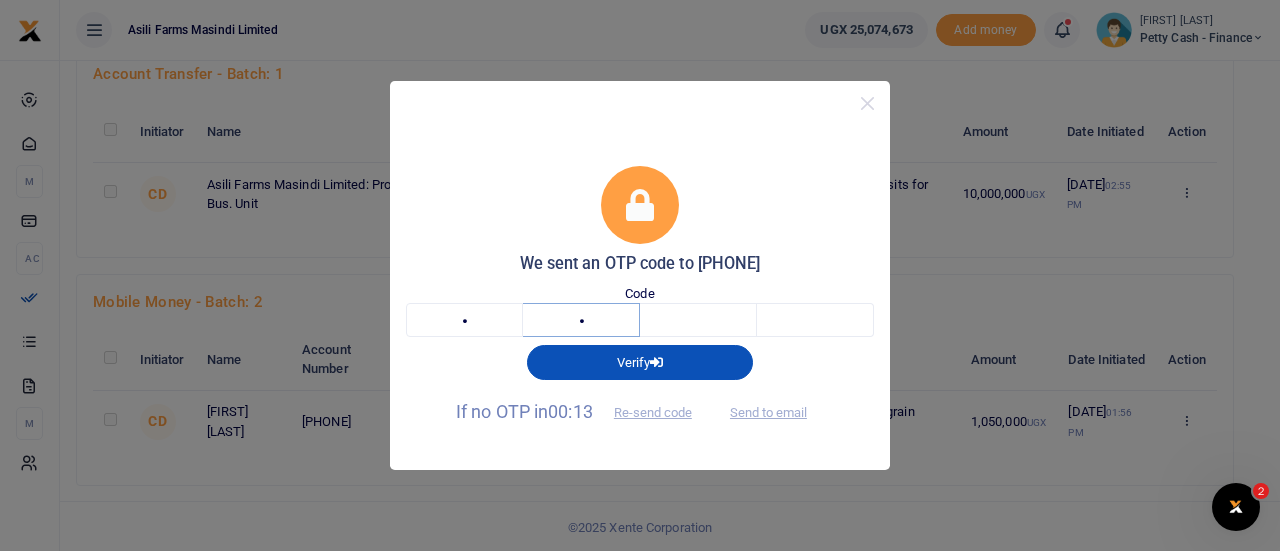 type on "4" 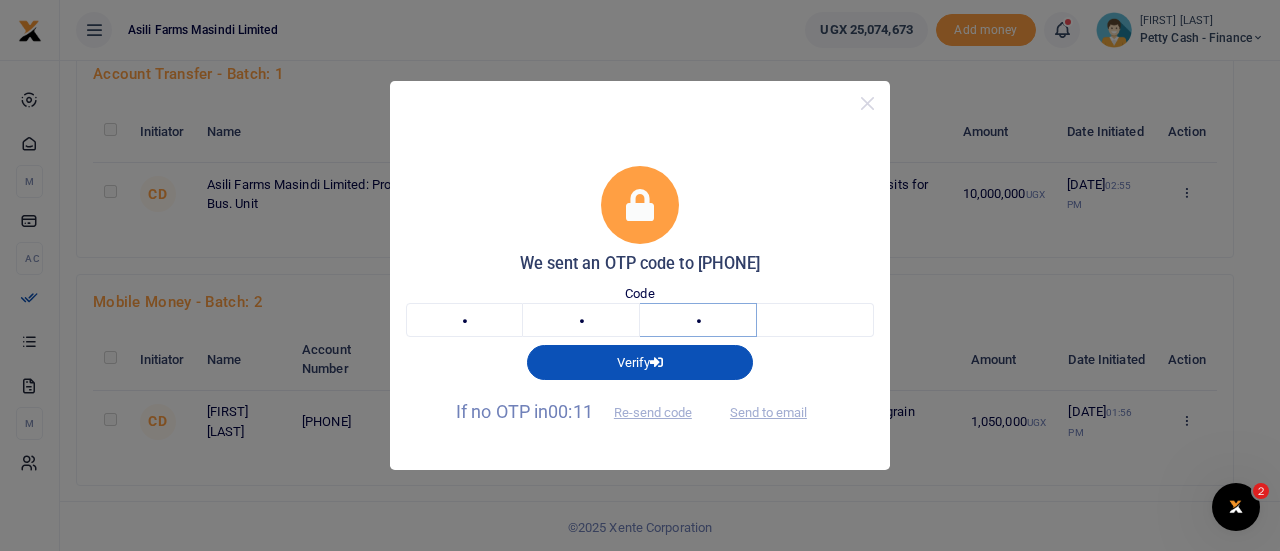 type on "2" 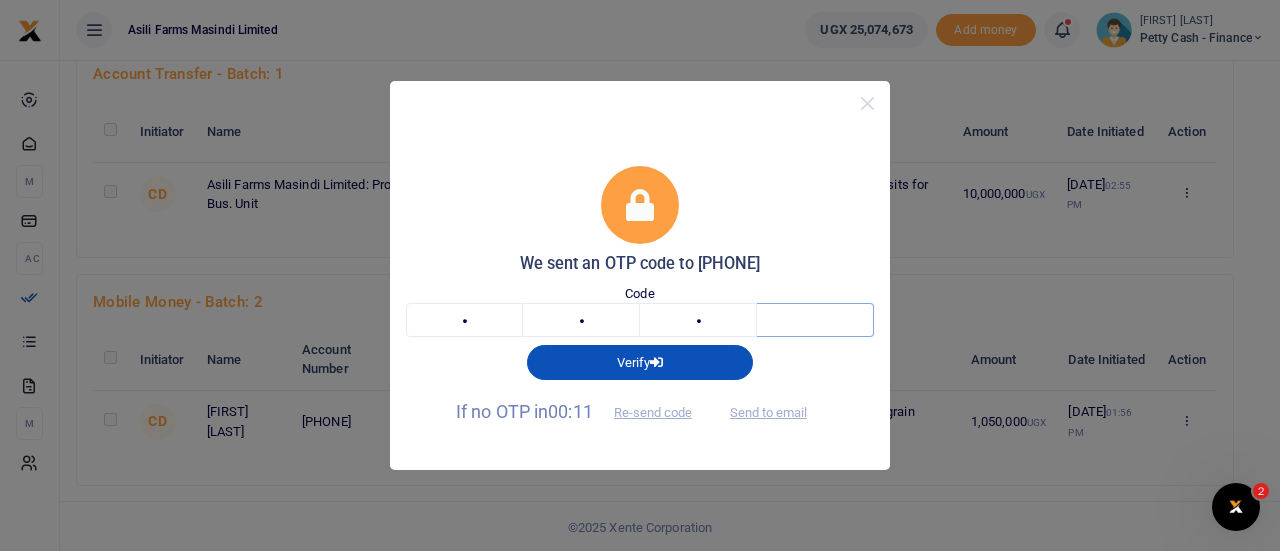 type on "5" 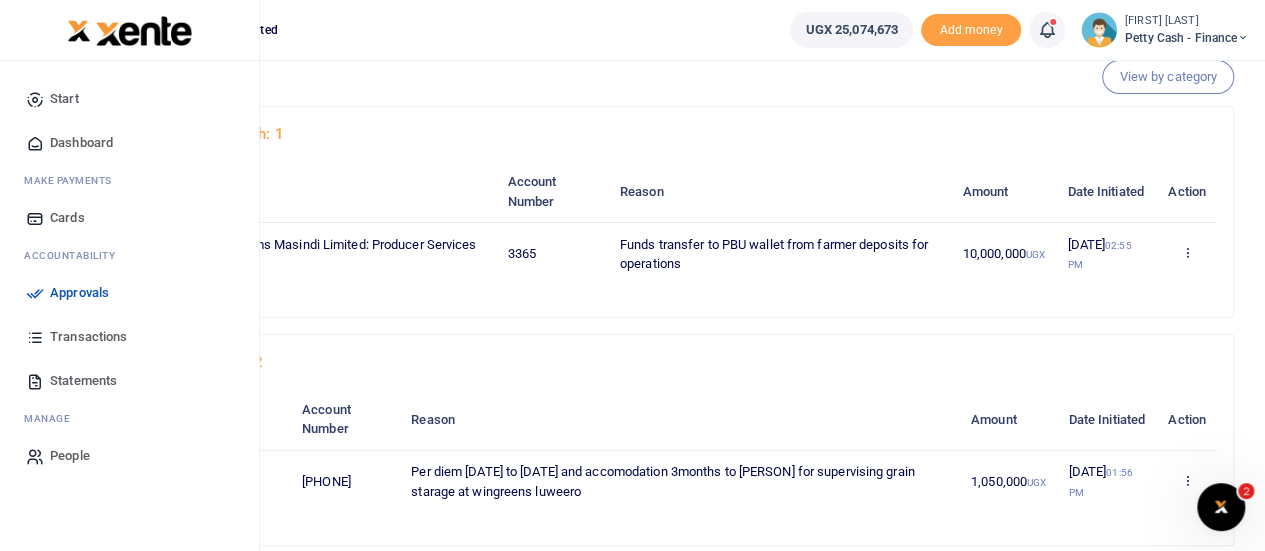 scroll, scrollTop: 0, scrollLeft: 0, axis: both 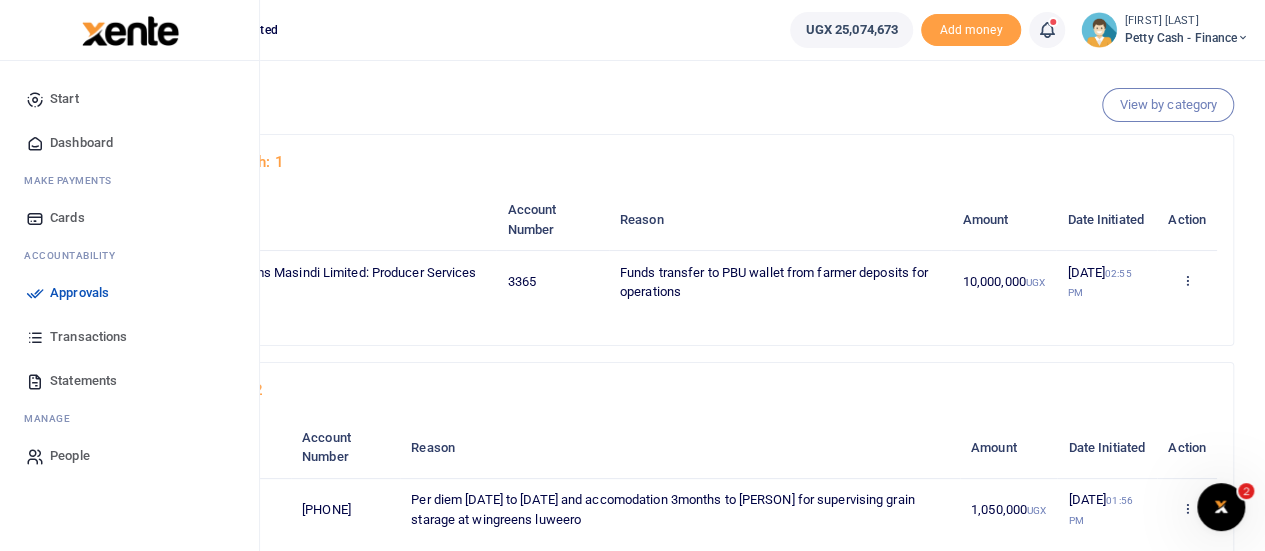 click on "Approvals" at bounding box center (79, 293) 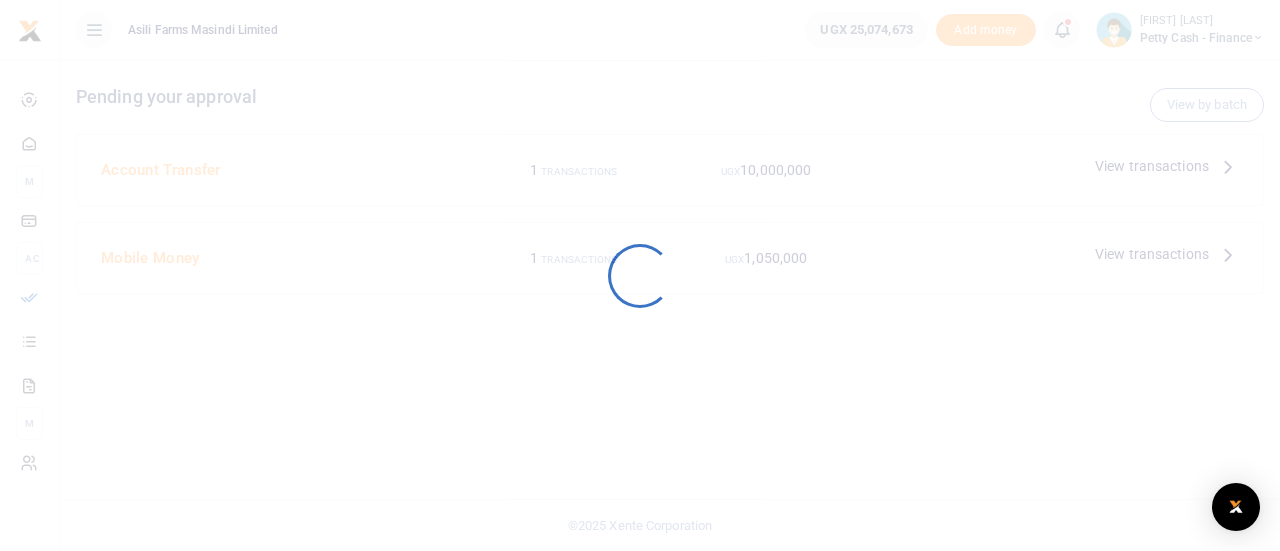 scroll, scrollTop: 0, scrollLeft: 0, axis: both 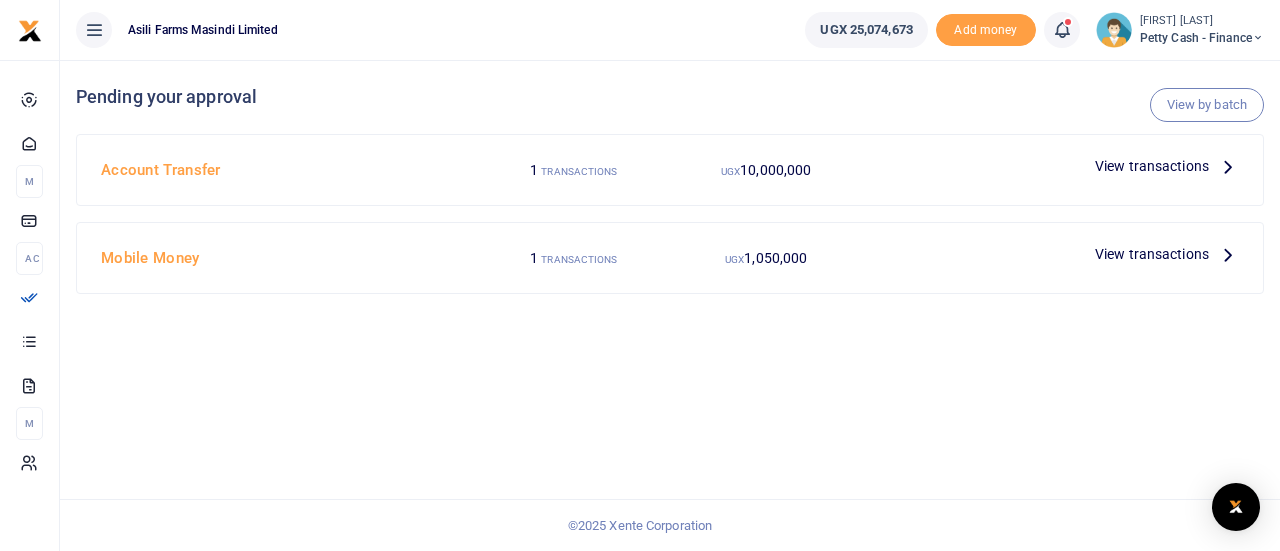 click on "View transactions" at bounding box center [1152, 166] 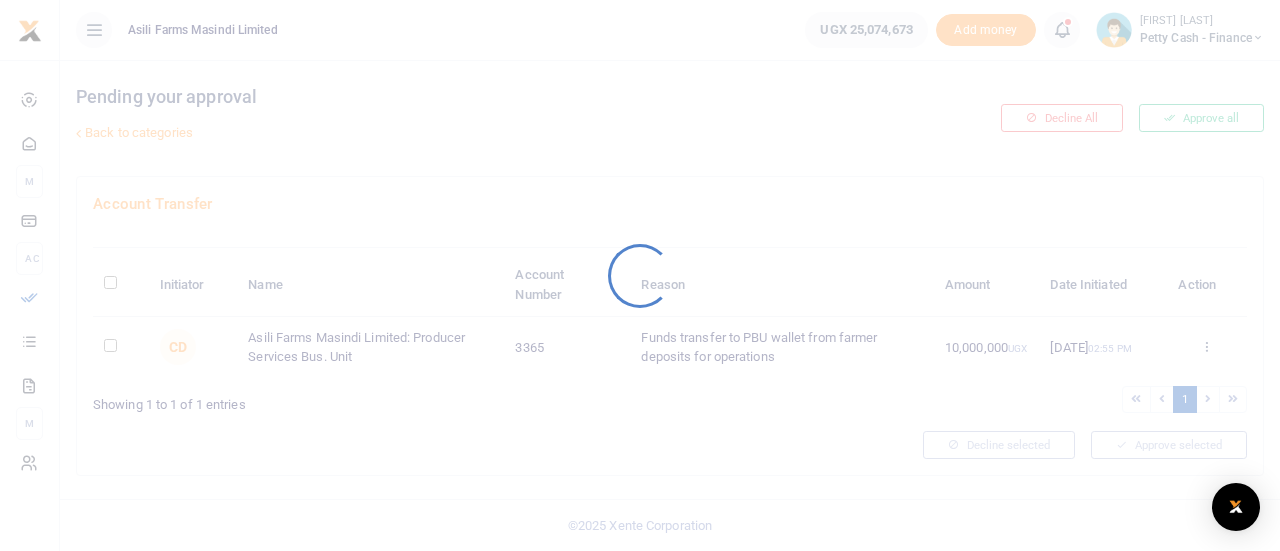 scroll, scrollTop: 0, scrollLeft: 0, axis: both 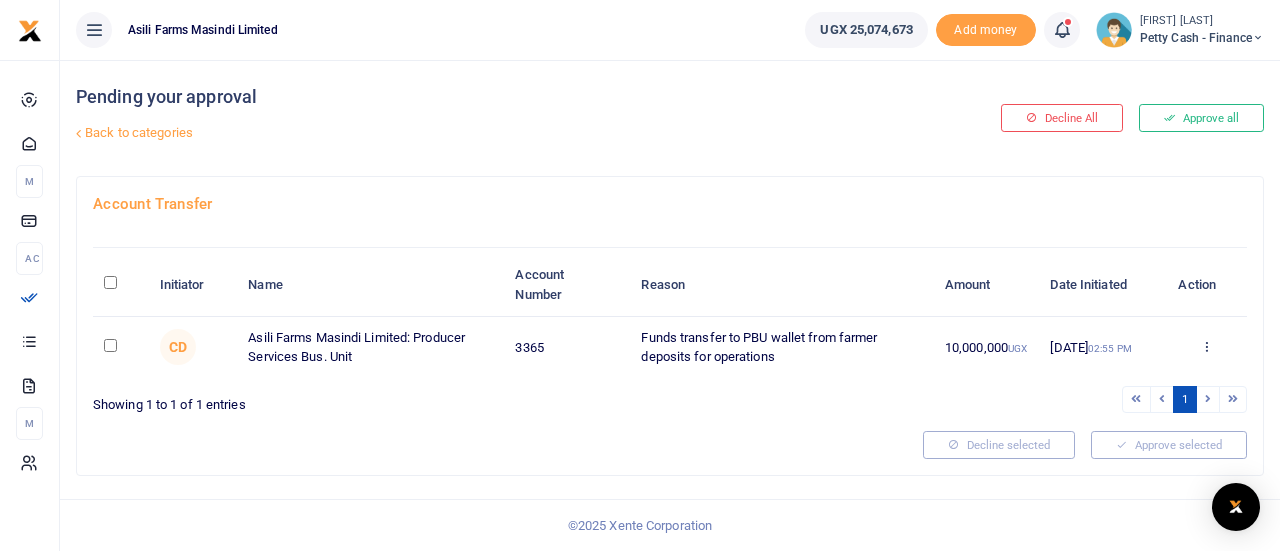 click at bounding box center (110, 345) 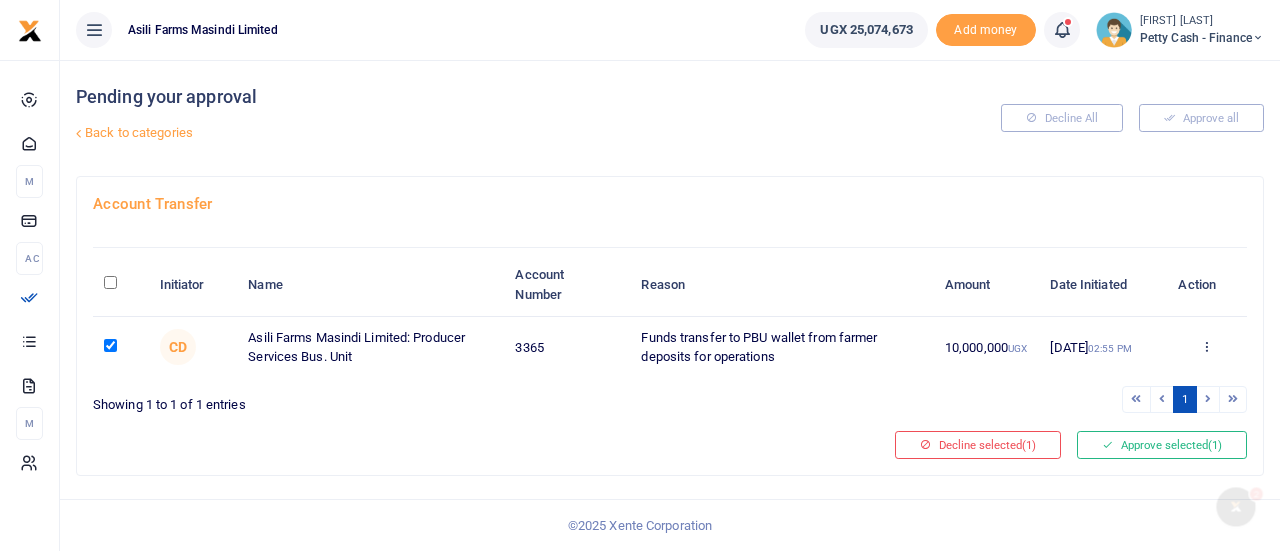 scroll, scrollTop: 0, scrollLeft: 0, axis: both 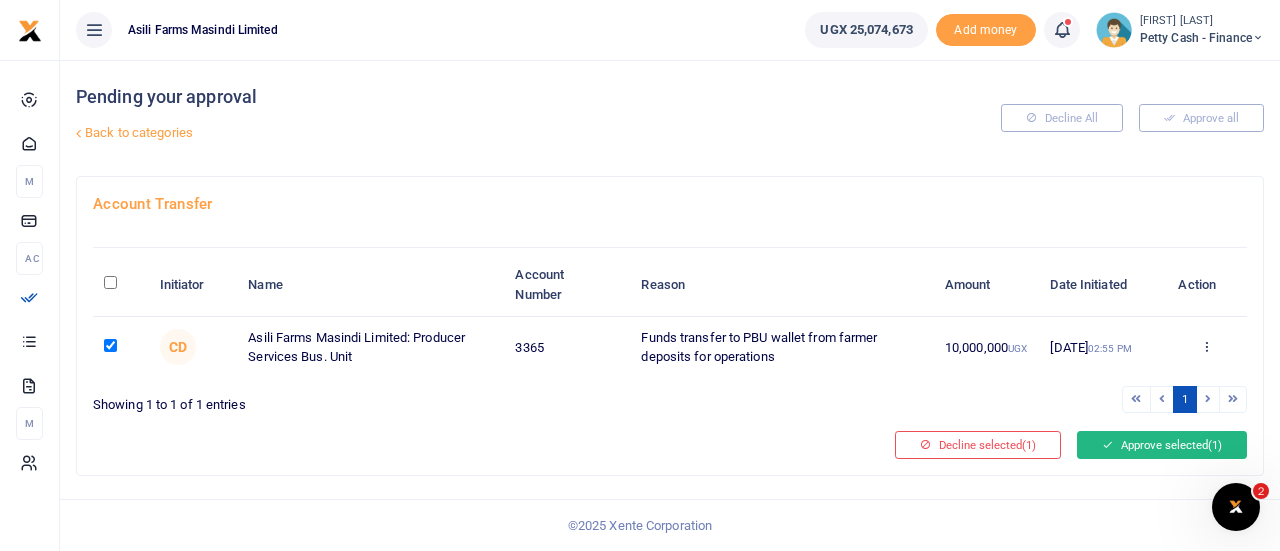 click on "Approve selected  (1)" at bounding box center [1162, 445] 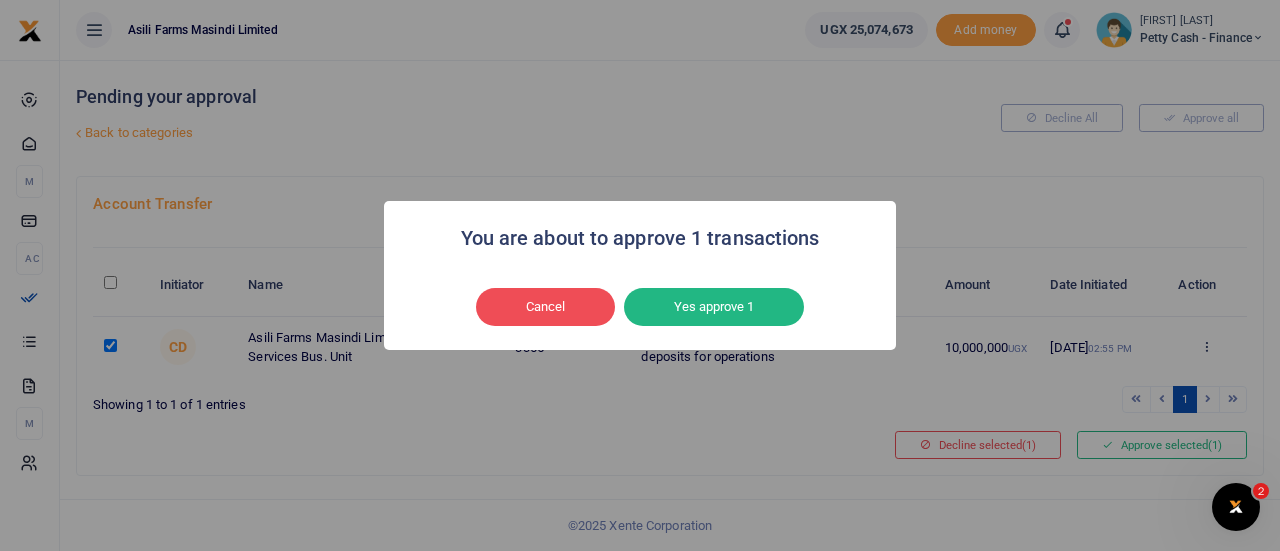 click on "Yes approve 1" at bounding box center [714, 307] 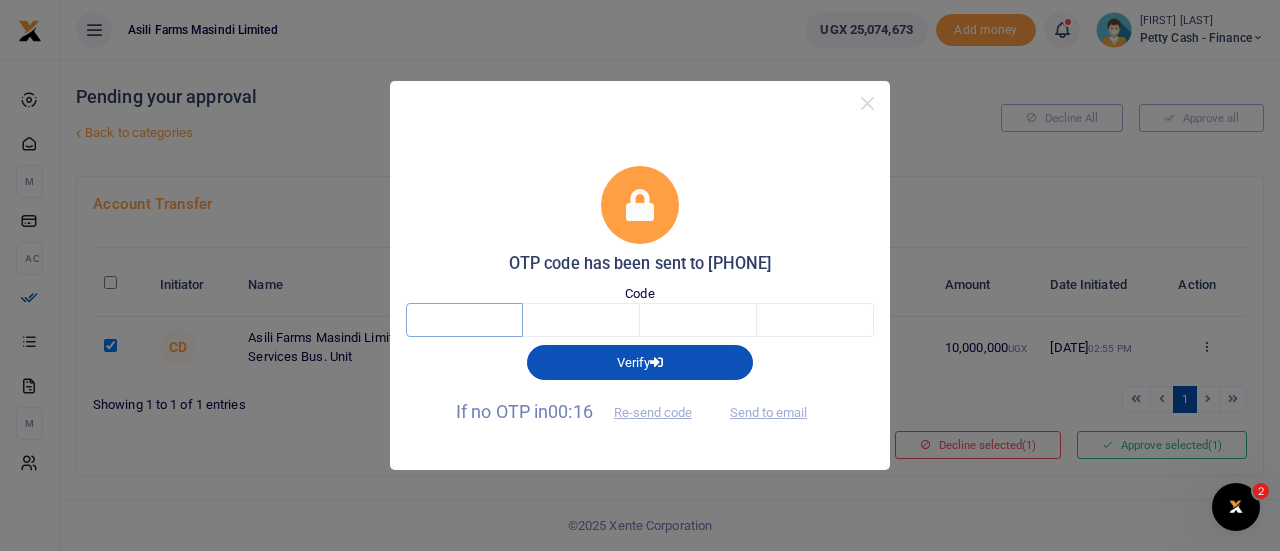 click at bounding box center (464, 320) 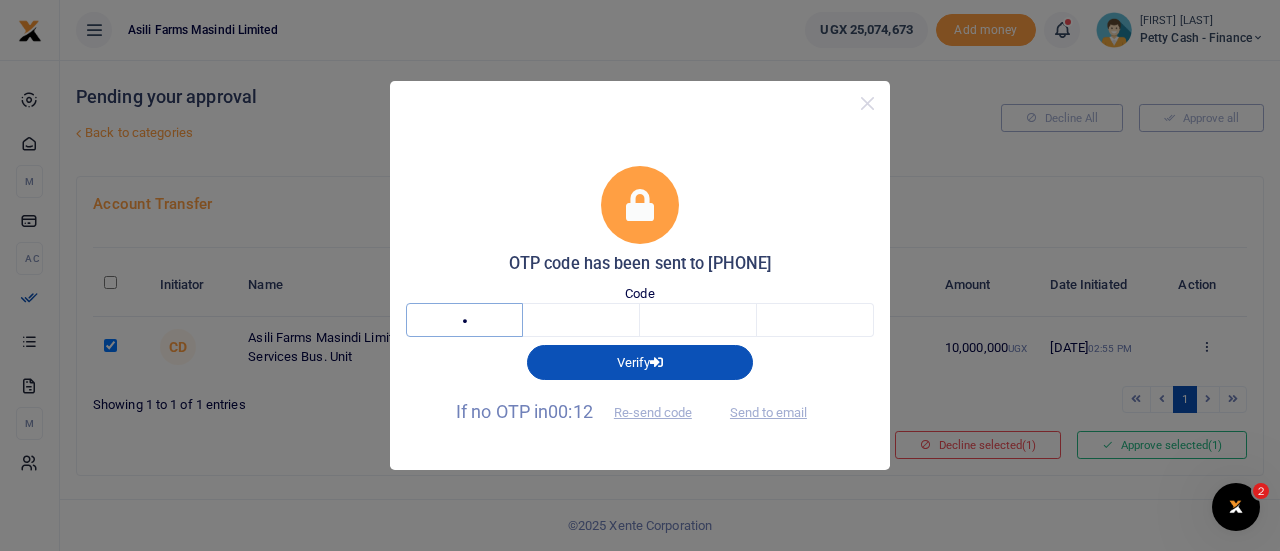 type on "5" 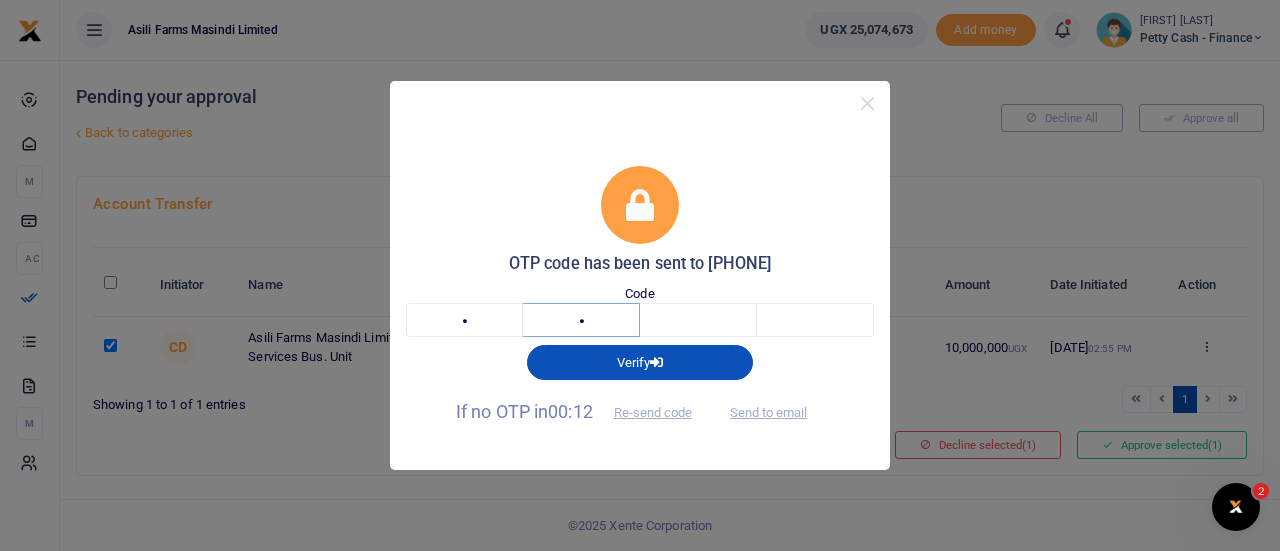 type on "4" 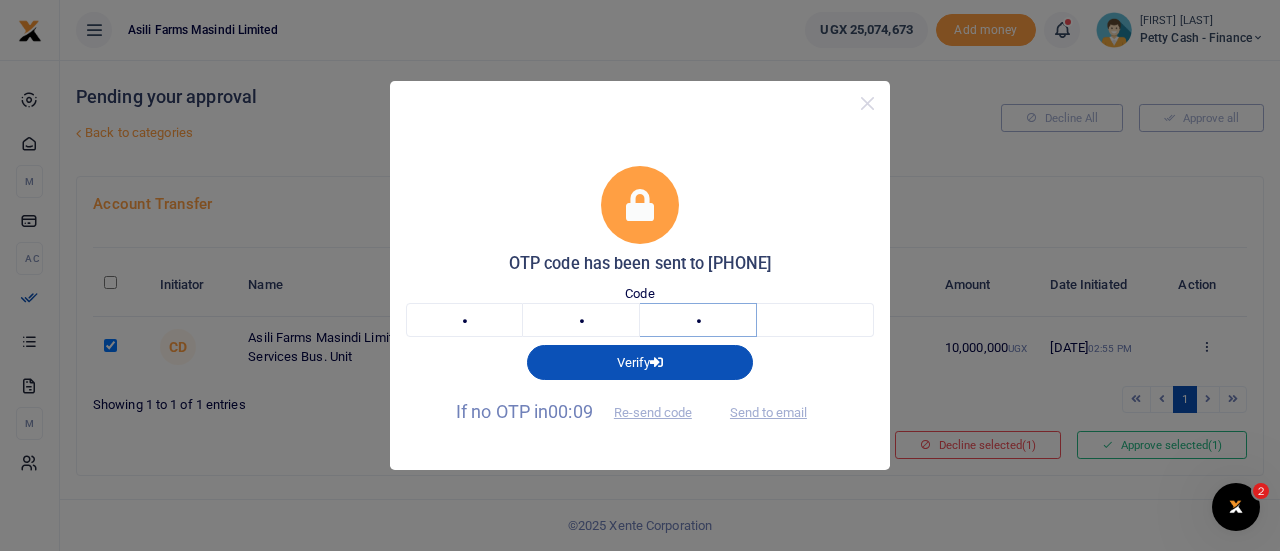 type on "3" 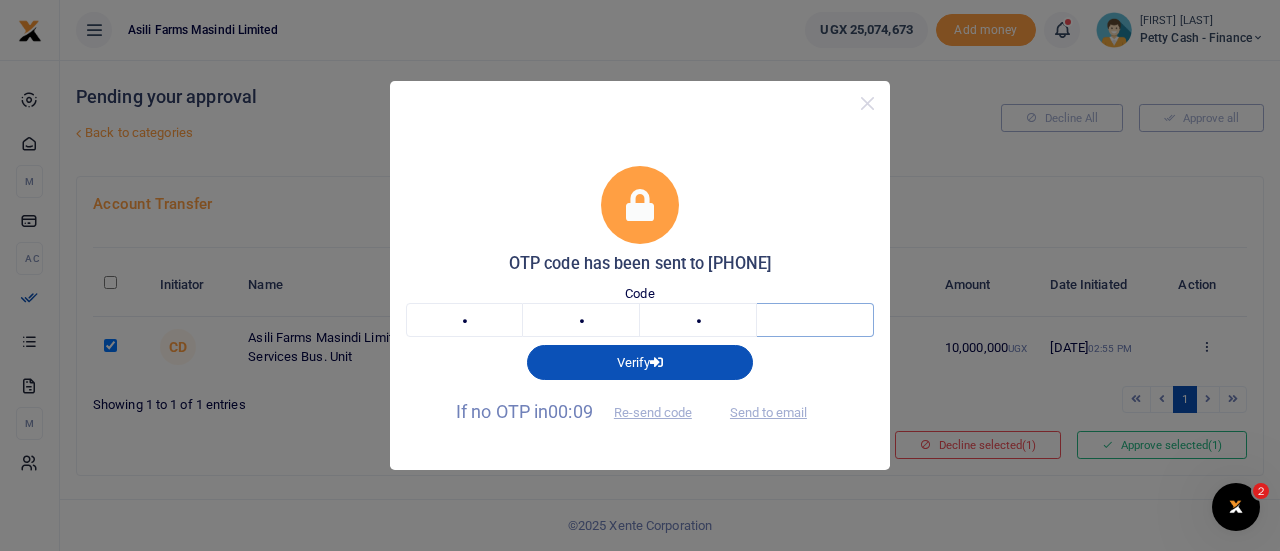 type on "4" 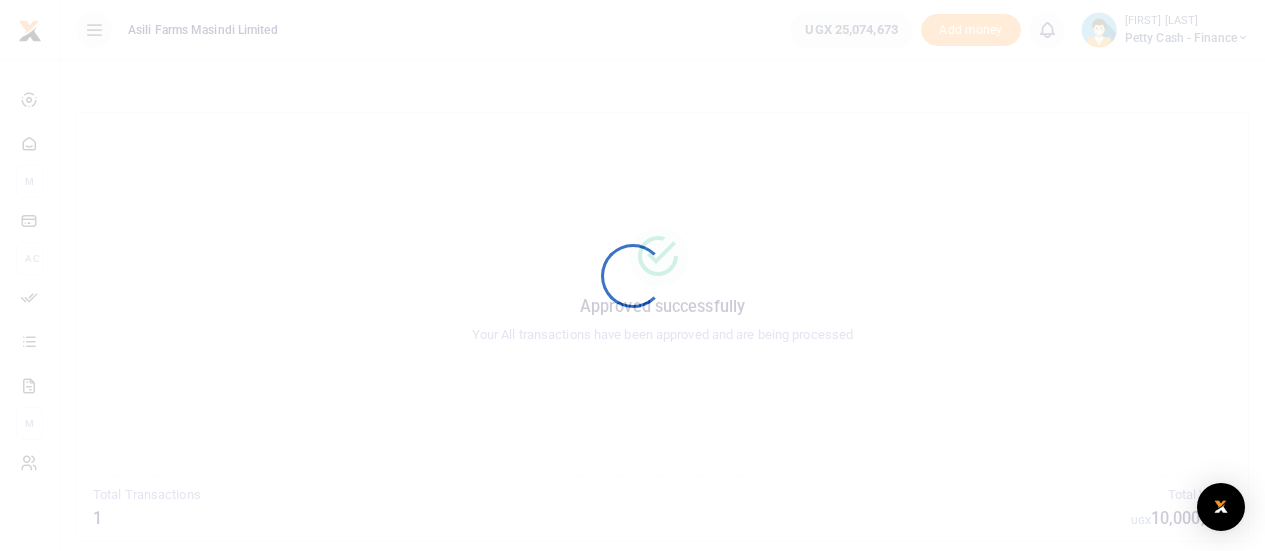 scroll, scrollTop: 0, scrollLeft: 0, axis: both 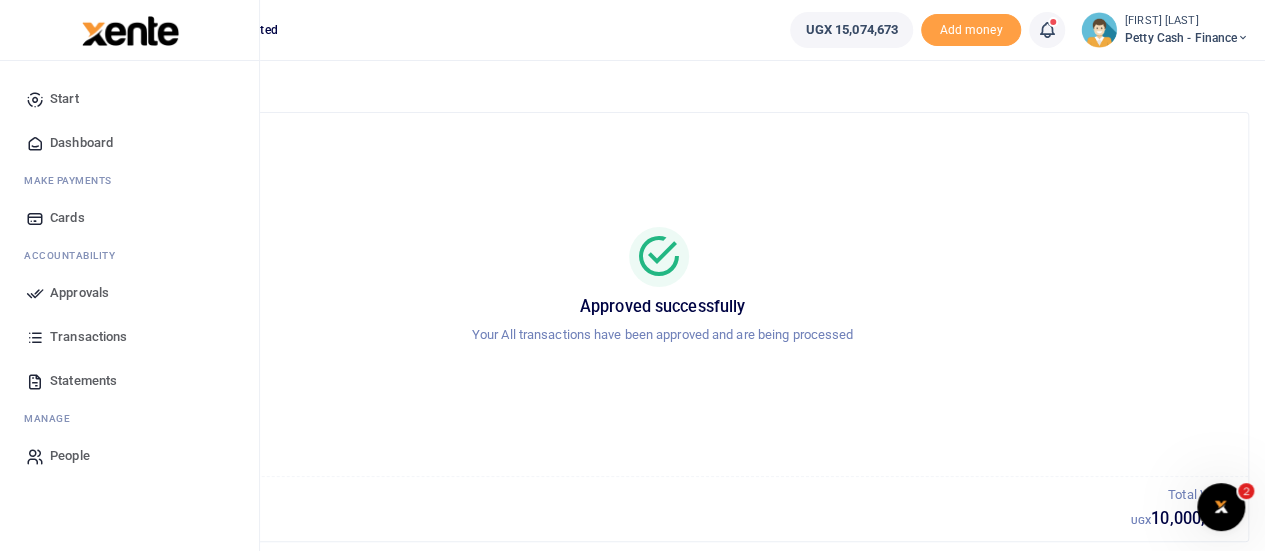 click on "Approvals" at bounding box center (79, 293) 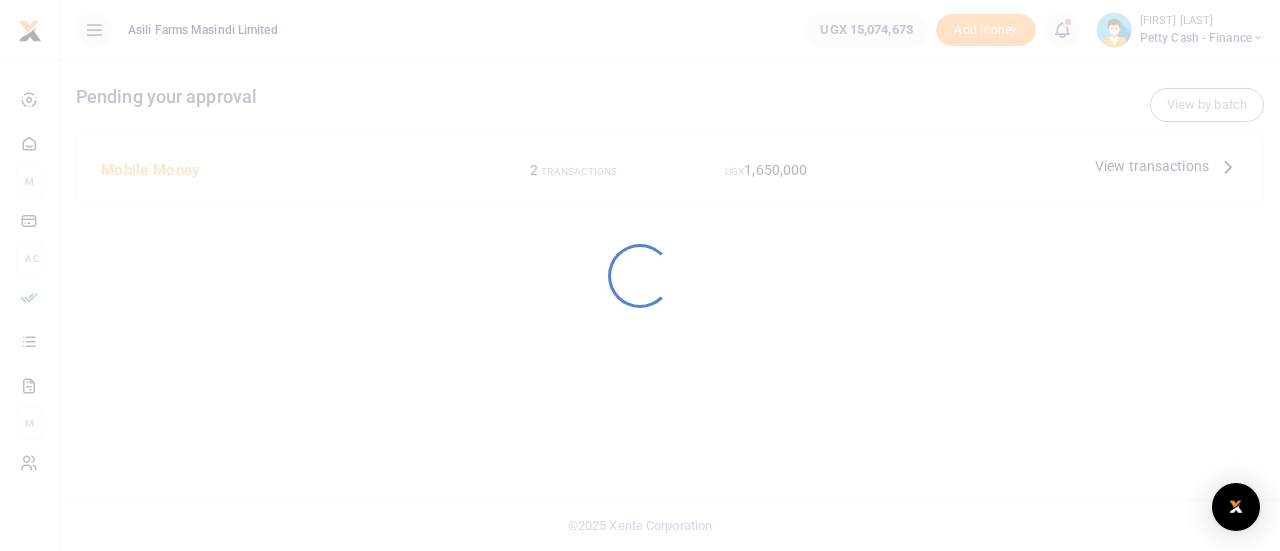 scroll, scrollTop: 0, scrollLeft: 0, axis: both 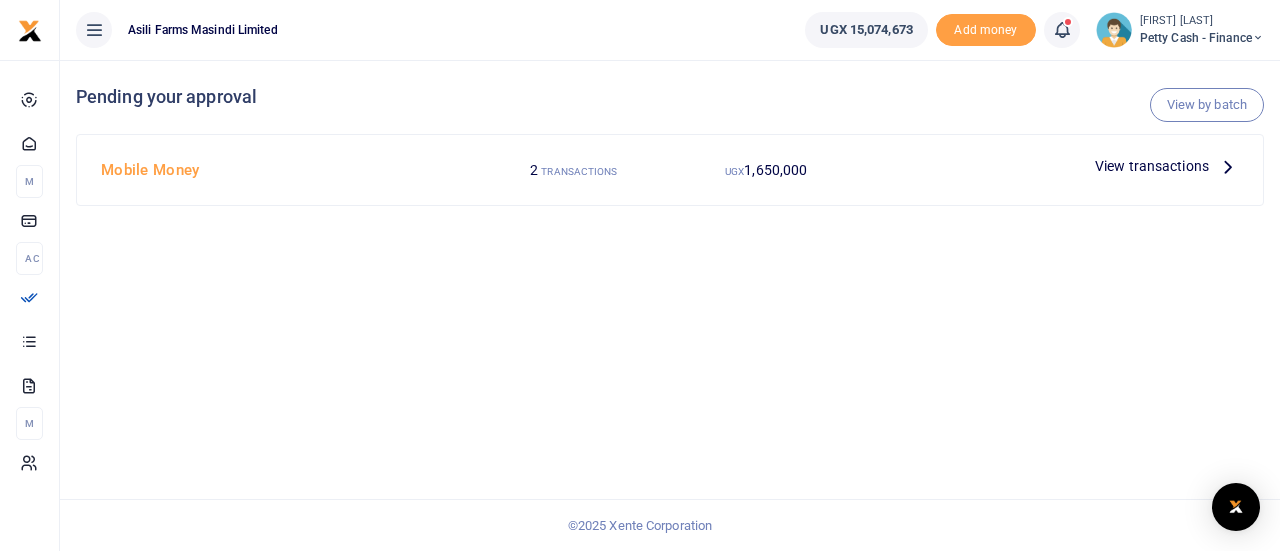click on "View transactions" at bounding box center [1152, 166] 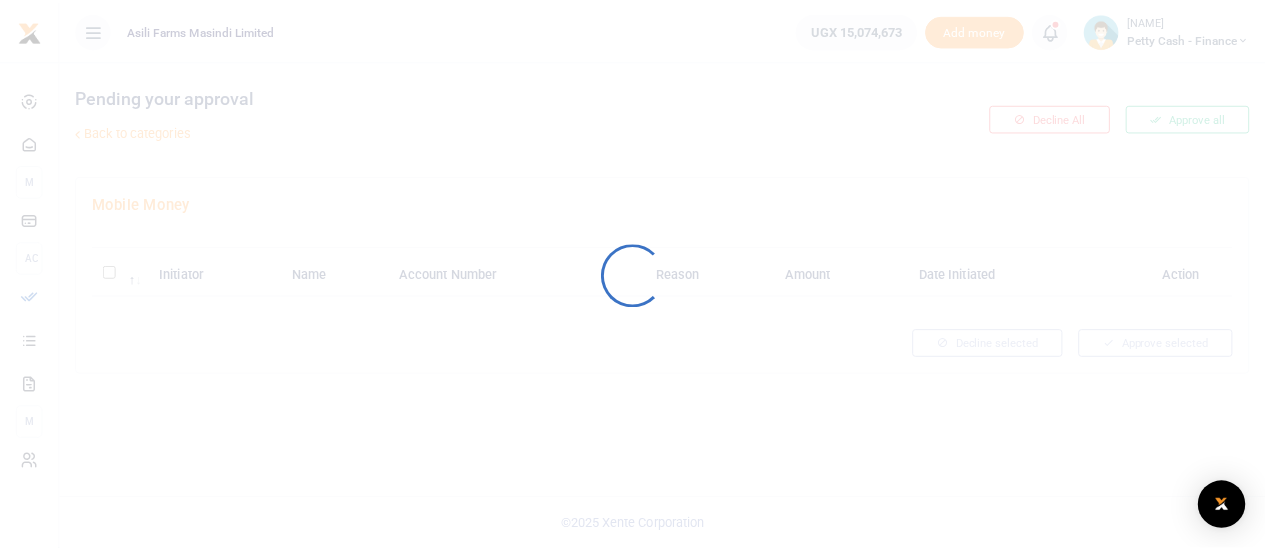 scroll, scrollTop: 0, scrollLeft: 0, axis: both 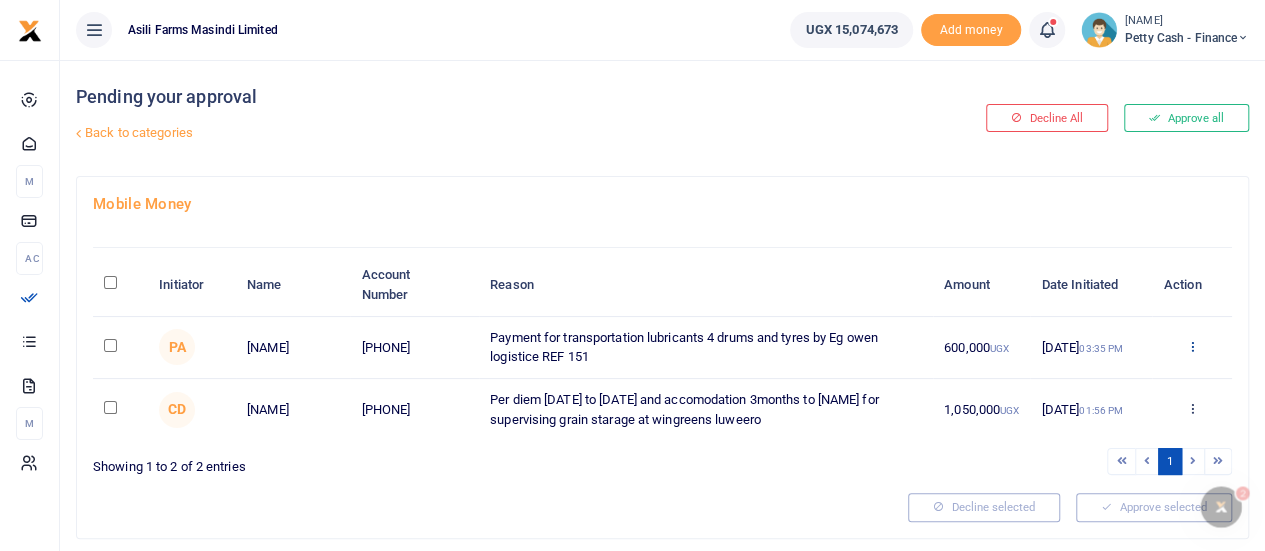 click at bounding box center (1191, 346) 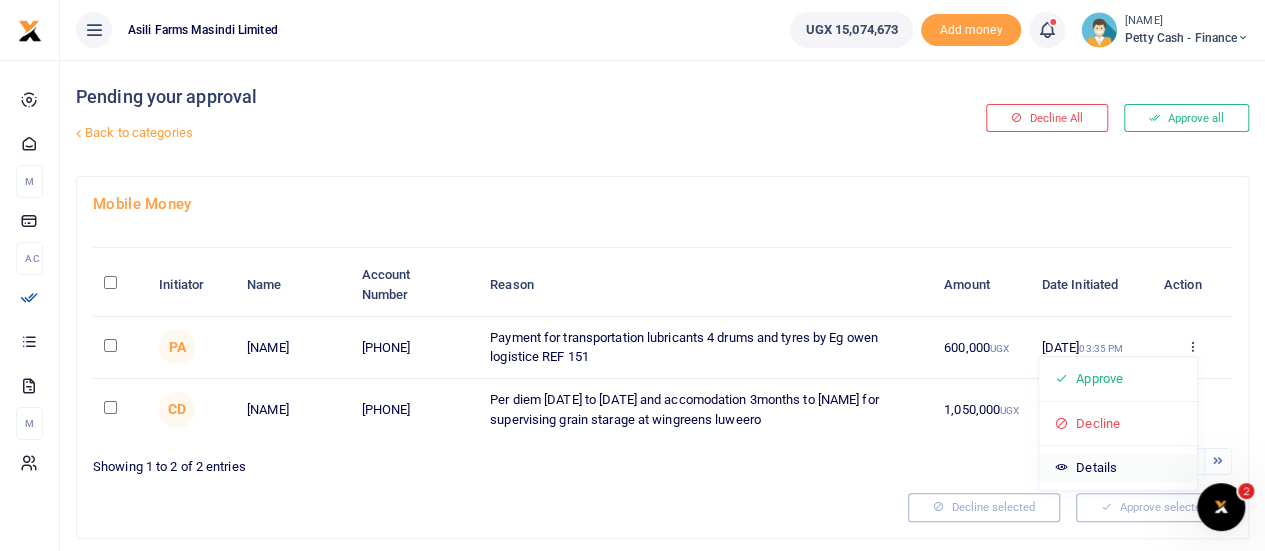 click on "Details" at bounding box center (1118, 468) 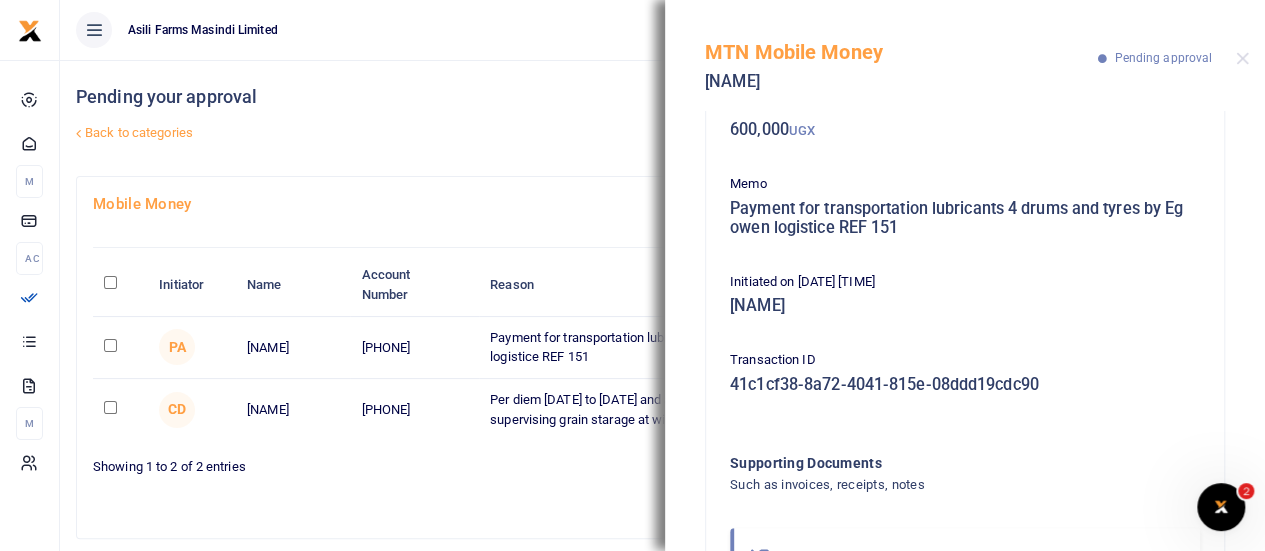 scroll, scrollTop: 228, scrollLeft: 0, axis: vertical 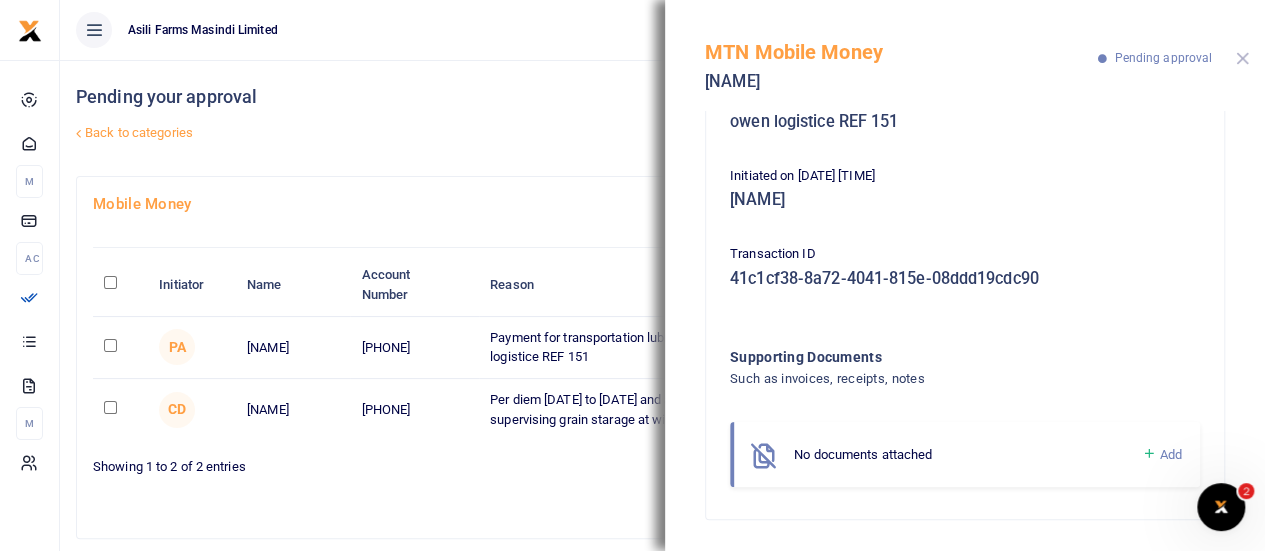 click at bounding box center (1242, 58) 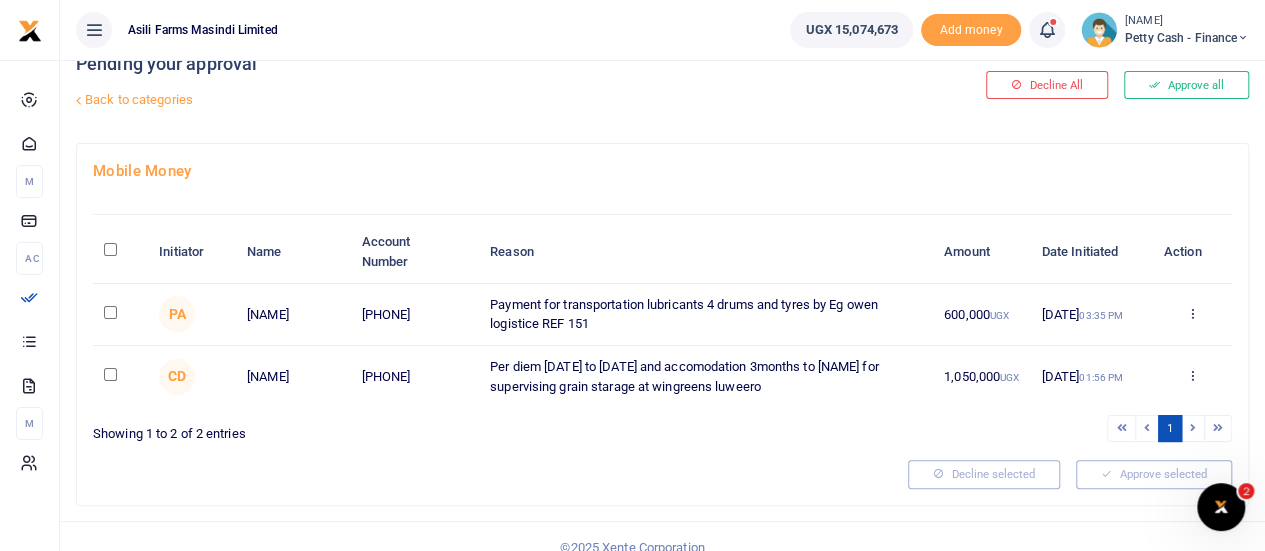 scroll, scrollTop: 51, scrollLeft: 0, axis: vertical 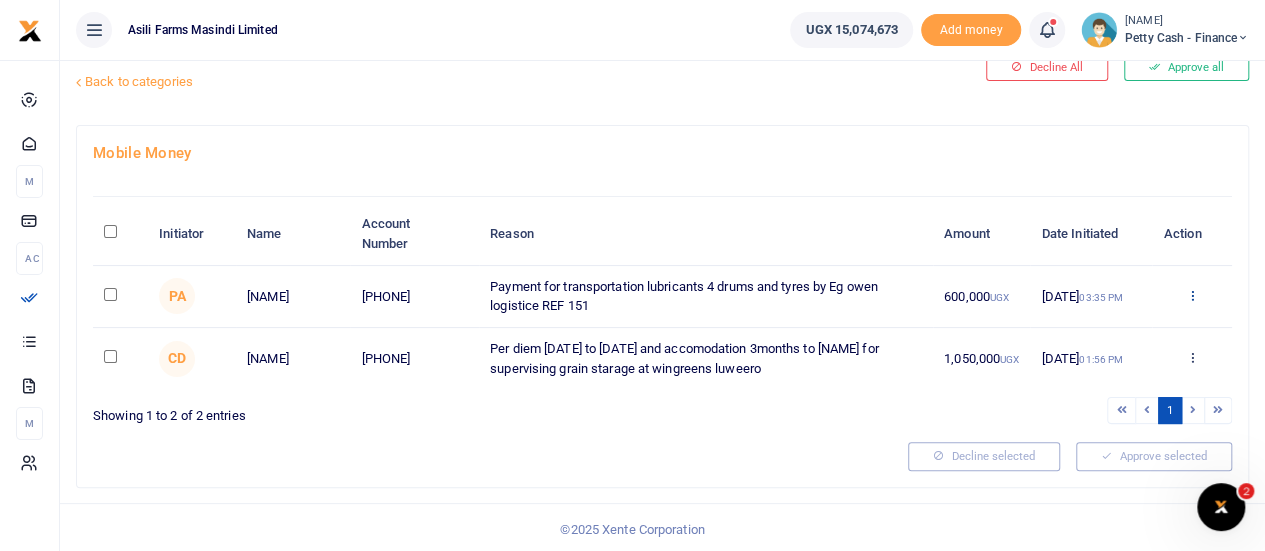 click at bounding box center (1191, 295) 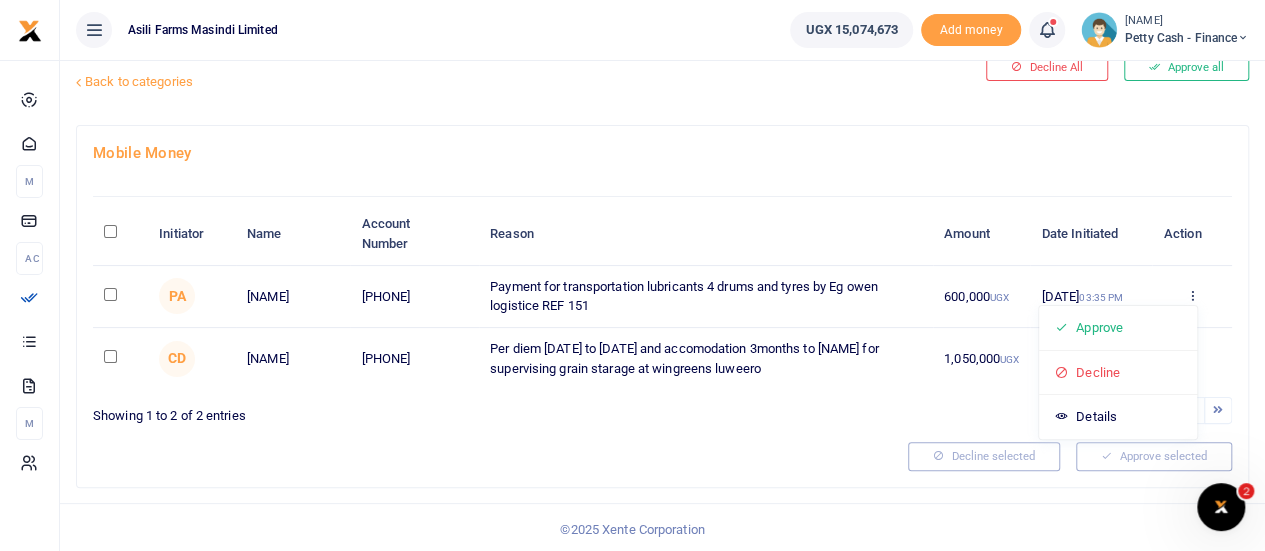 click on "1" at bounding box center (952, 410) 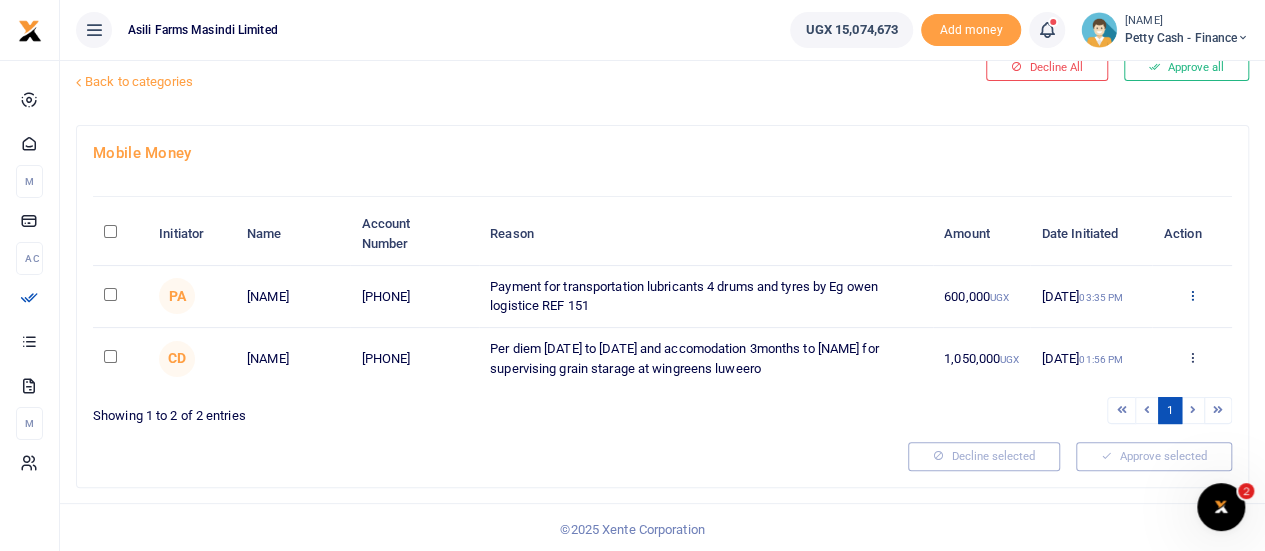 click at bounding box center (1191, 295) 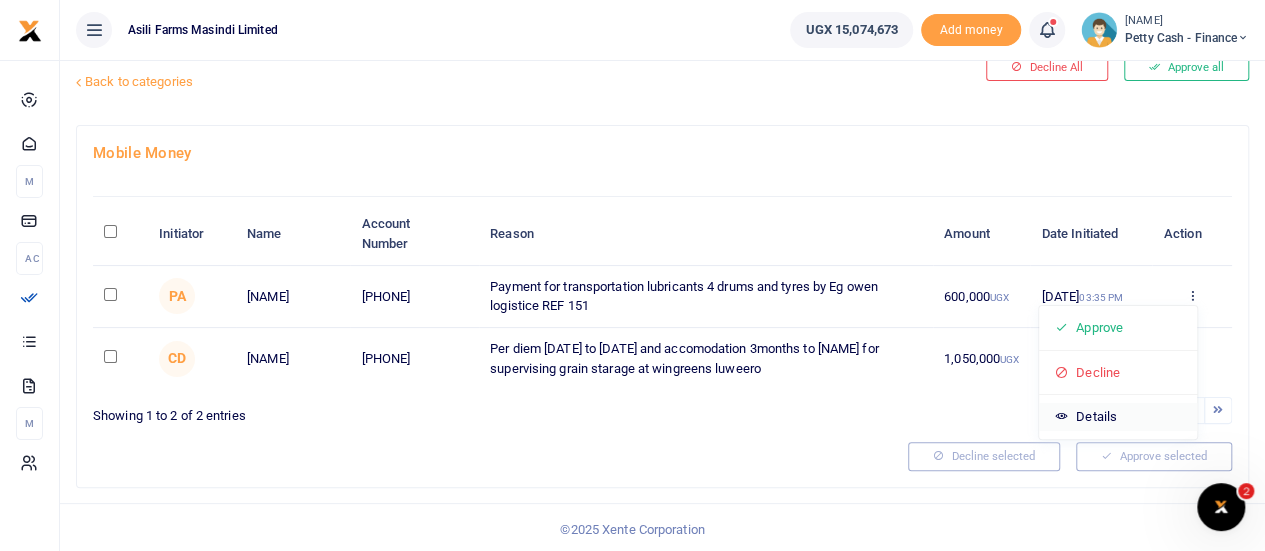 click on "Details" at bounding box center (1118, 417) 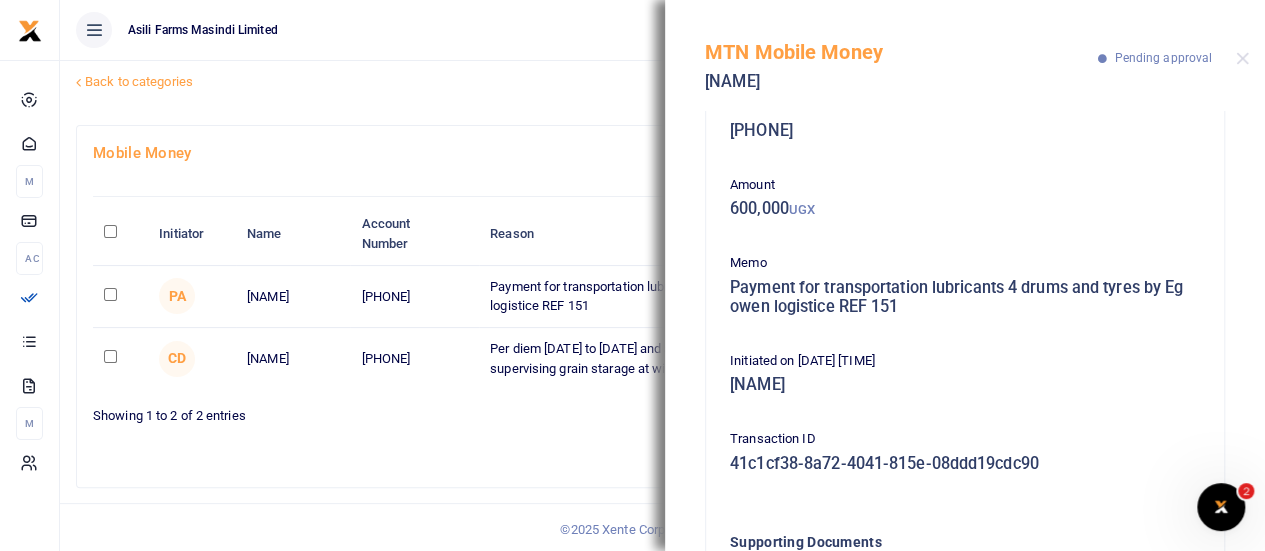 scroll, scrollTop: 0, scrollLeft: 0, axis: both 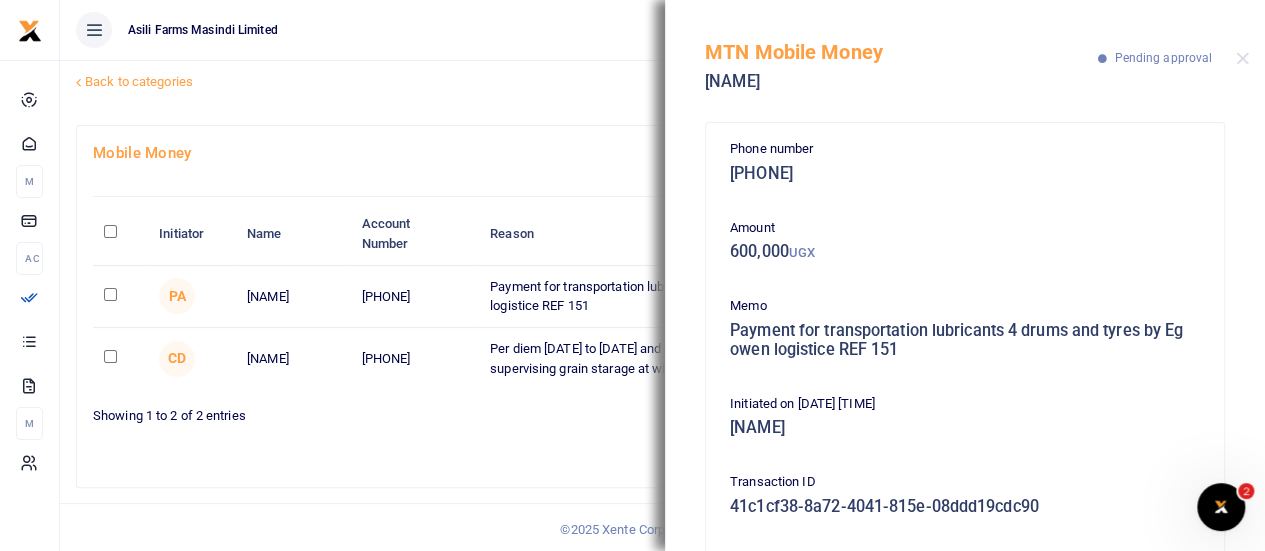 click on "Asili Farms Masindi Limited" at bounding box center (417, 30) 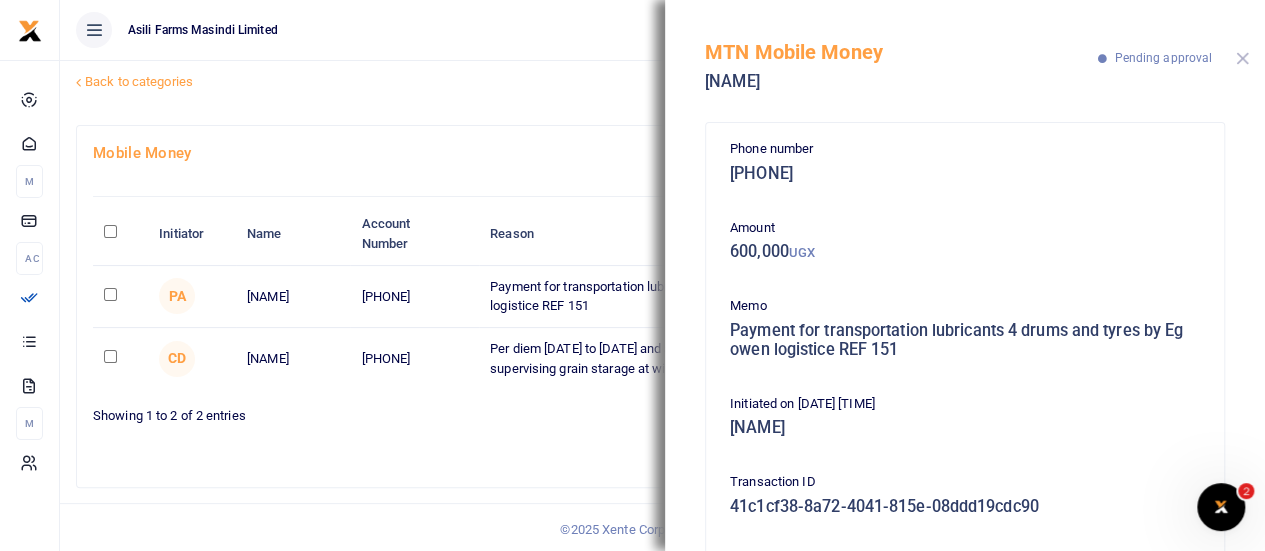 drag, startPoint x: 1247, startPoint y: 57, endPoint x: 1206, endPoint y: 71, distance: 43.32436 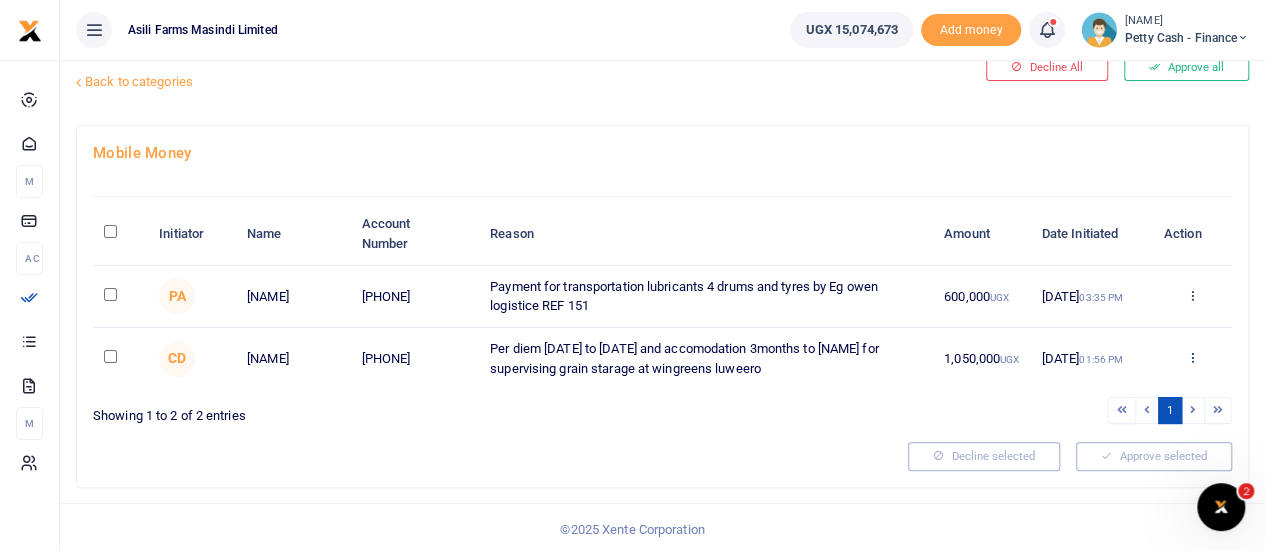 click at bounding box center [1191, 357] 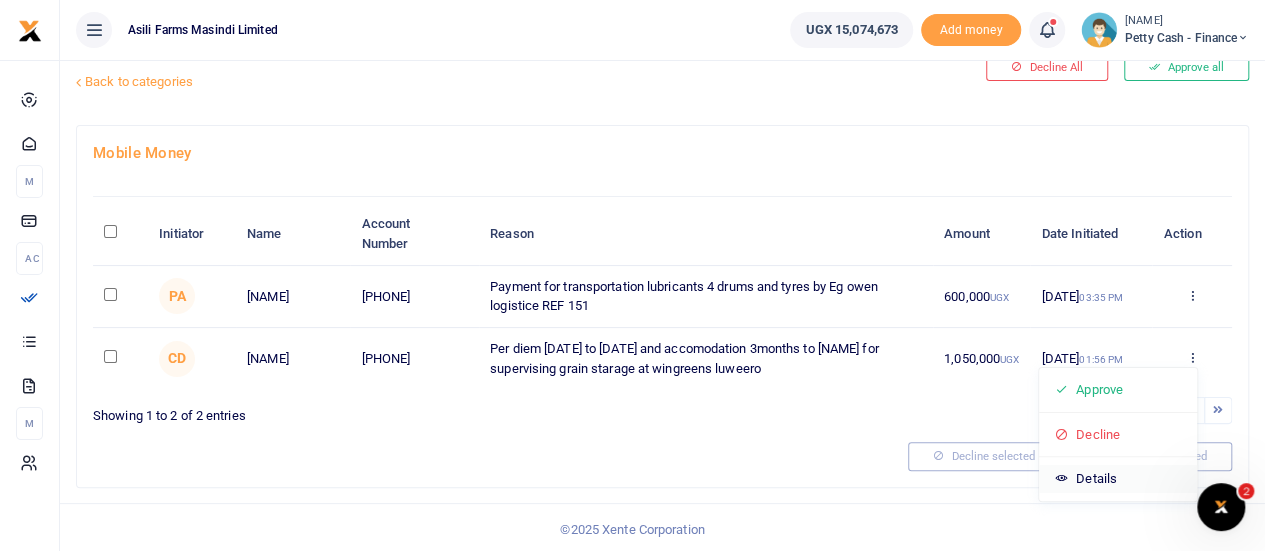 click on "Details" at bounding box center [1118, 479] 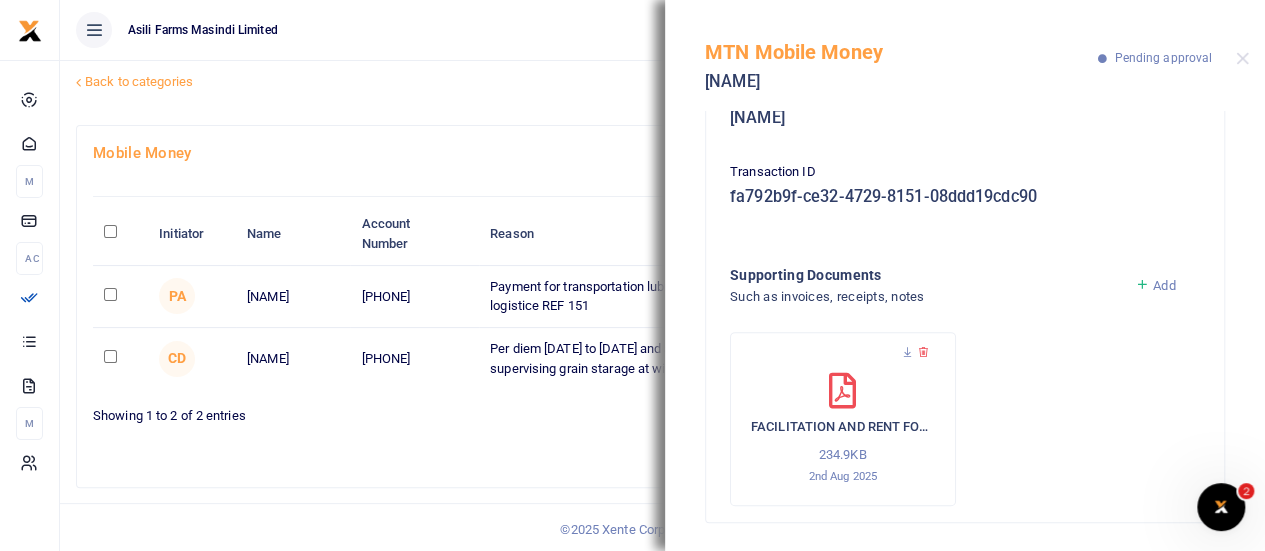 scroll, scrollTop: 312, scrollLeft: 0, axis: vertical 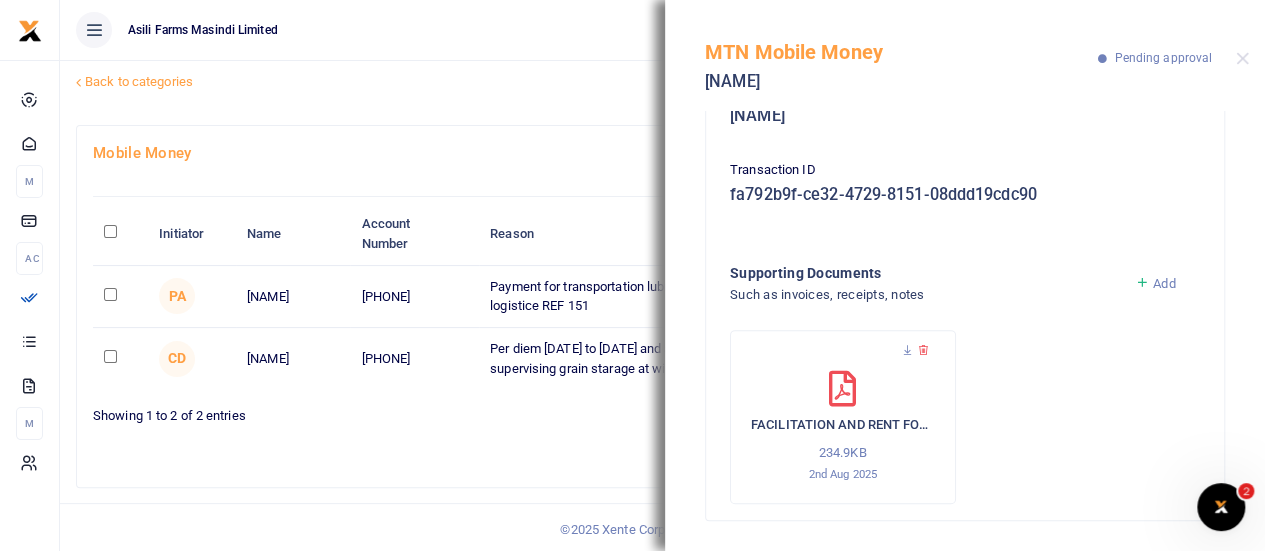 click on "Mobile Money
Initiator Name Account Number Reason Amount Date Initiated Action
PA
Walter Okello 256788574961 Payment for transportation lubricants 4 drums and tyres by Eg owen logistice REF 151 600,000  UGX  02 Aug 2025  03:35 PM
Approve
Decline
Details
1" at bounding box center [662, 306] 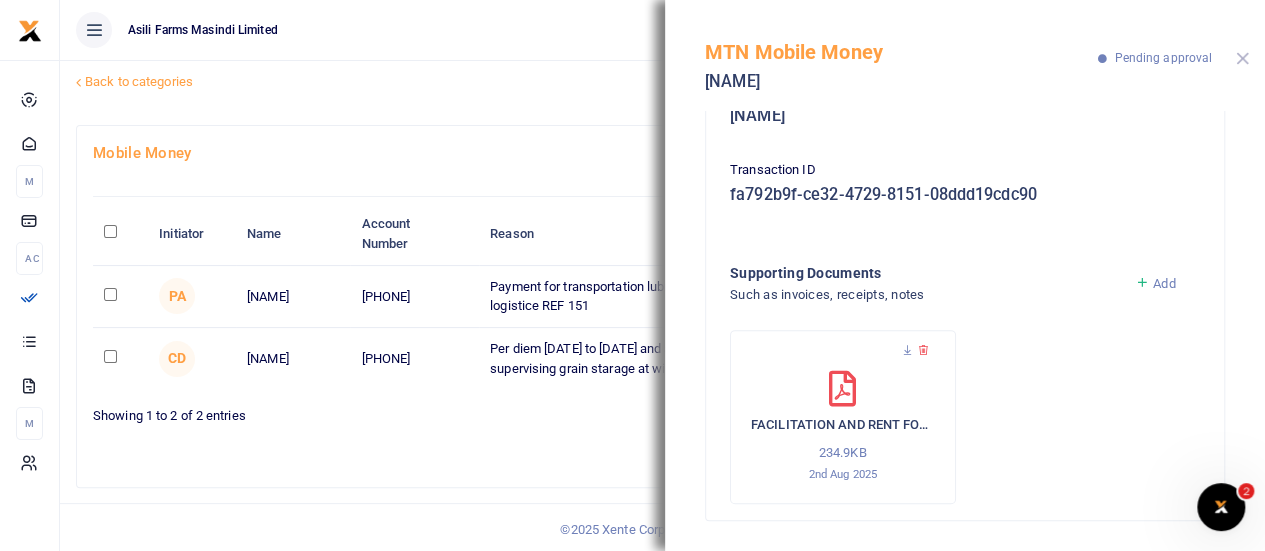 click at bounding box center (1242, 58) 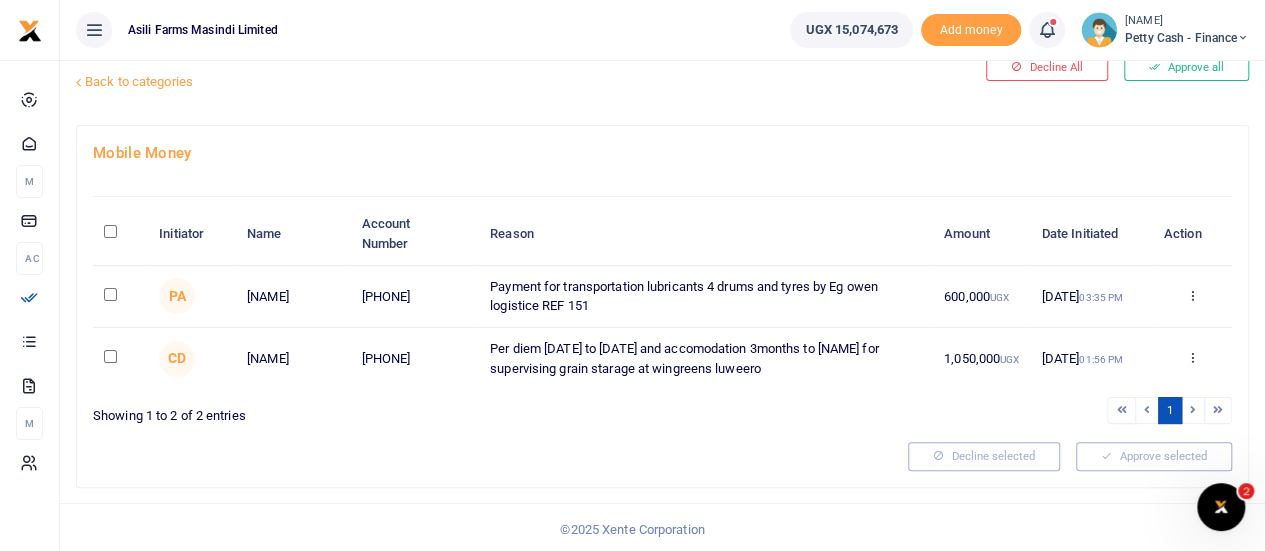 click at bounding box center (110, 356) 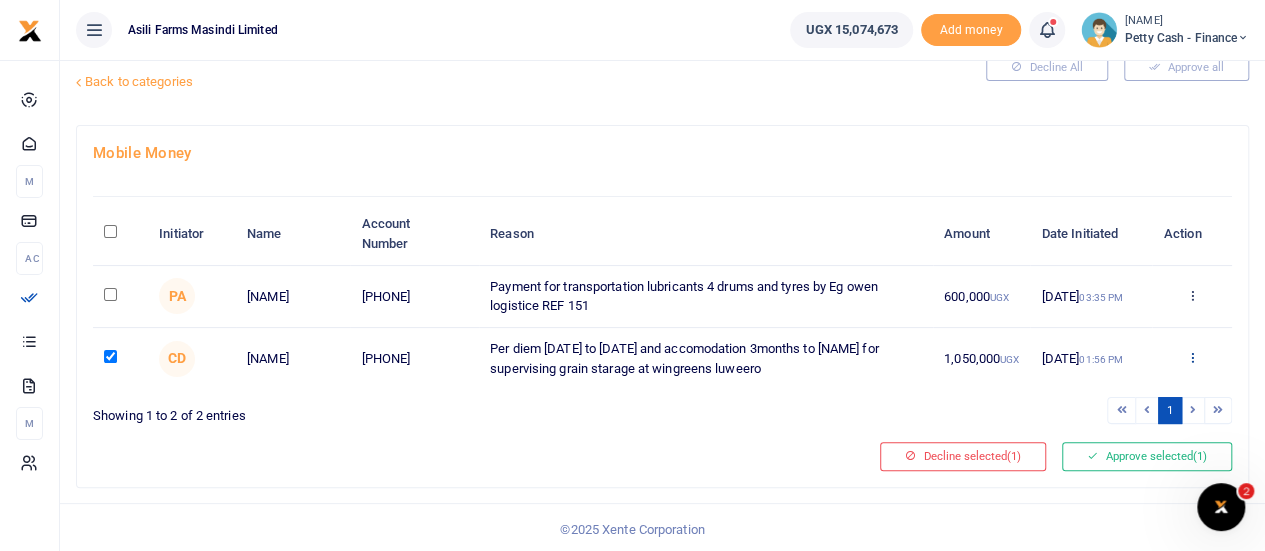 click at bounding box center [1191, 357] 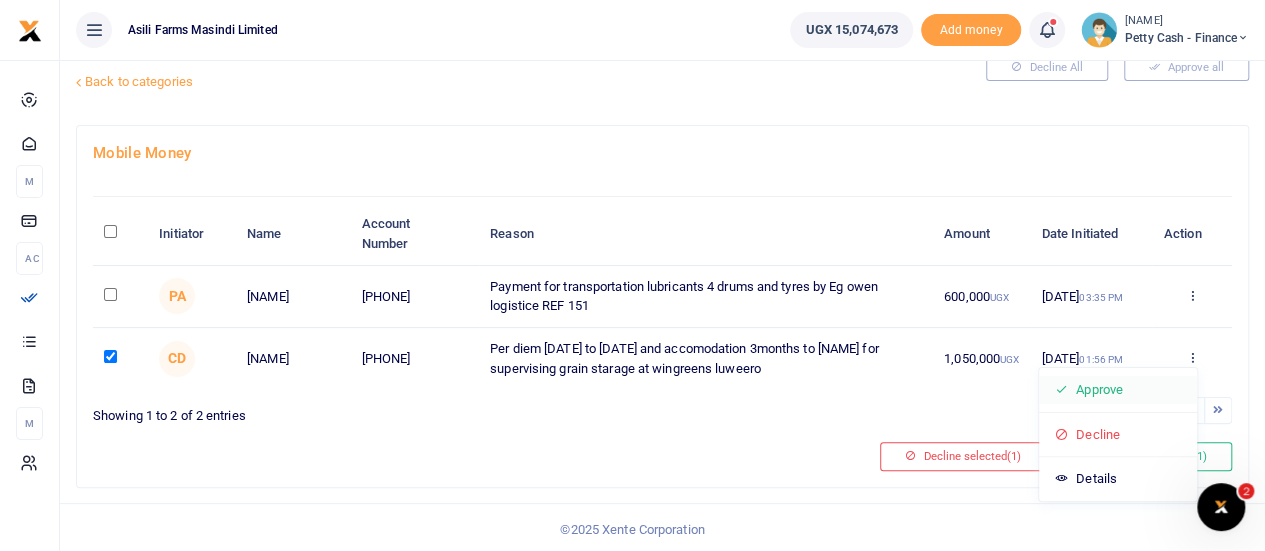 click on "Approve" at bounding box center (1118, 390) 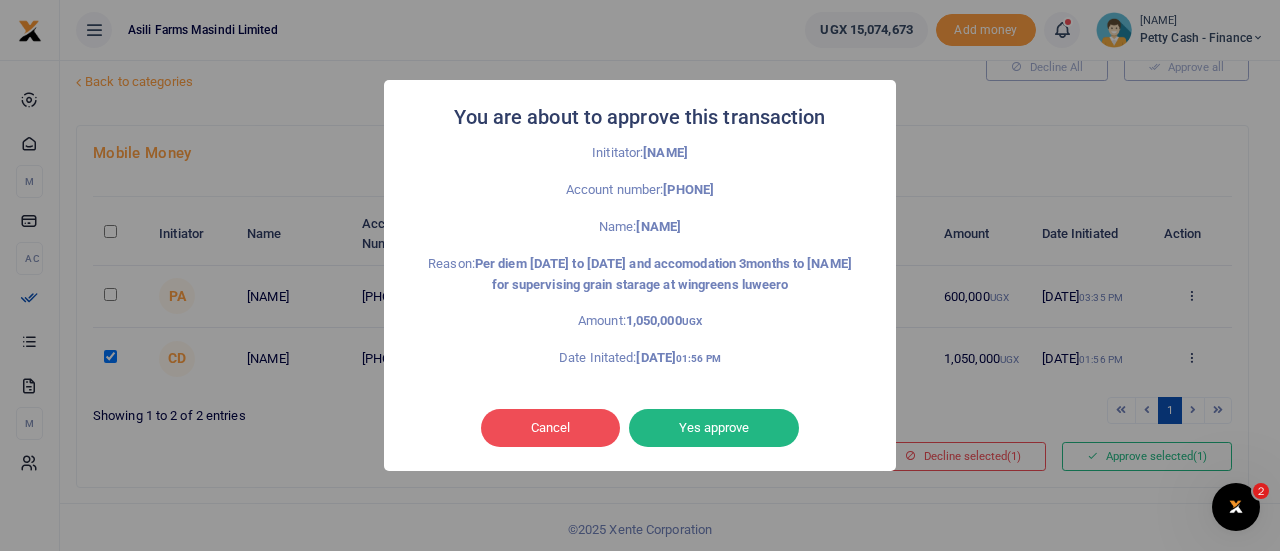 click on "You are about to approve this transaction ×
Inititator:  [FIRST] [LAST]
Account number:  [PHONE]
Name:  [FIRST] [LAST]
Reason:  Per diem [DATE] to [DATE] and accomodation [NUMBER]months to [FIRST] for supervising grain starage at wingreens luweero
Amount:  1,050,000  UGX
Date Initated:  [DATE] 01:56 PM
Cancel No Yes approve" at bounding box center [640, 275] 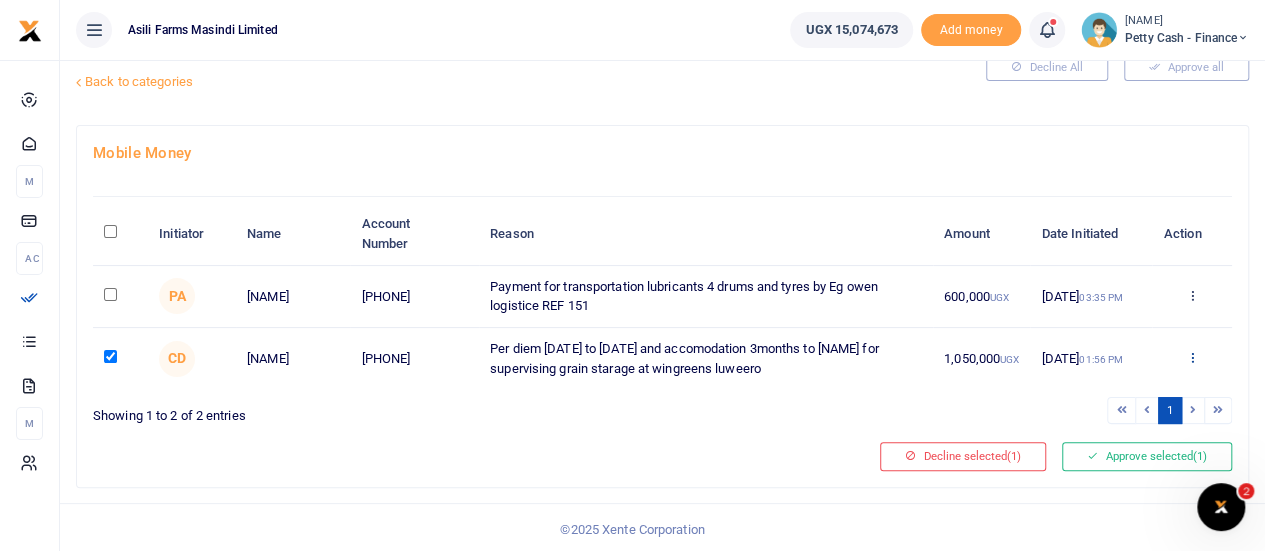 click at bounding box center (1191, 357) 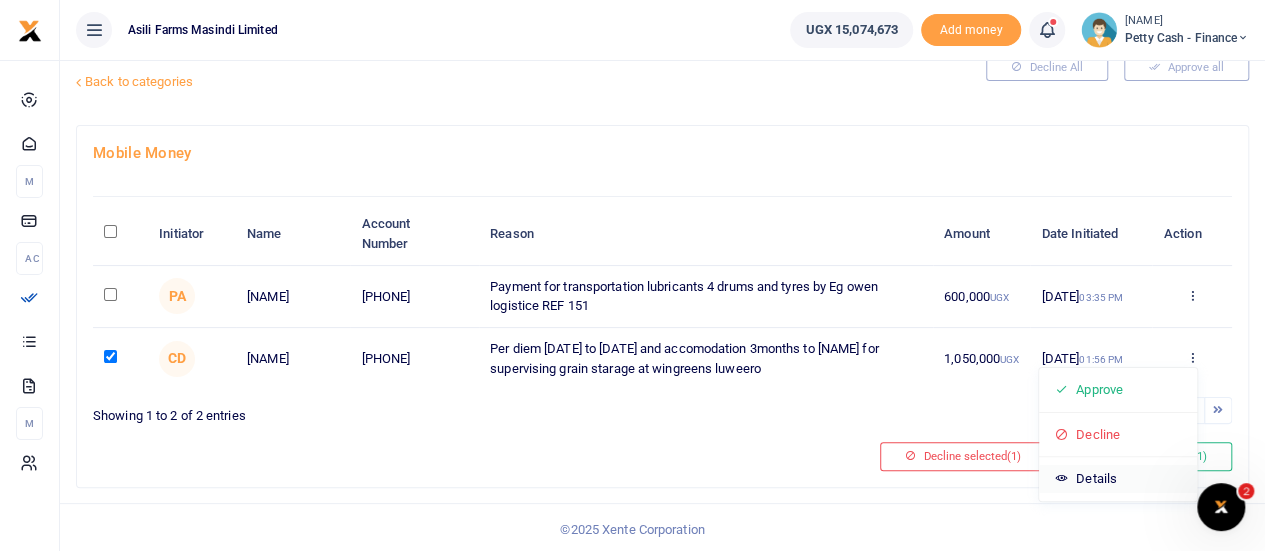 click on "Details" at bounding box center (1118, 479) 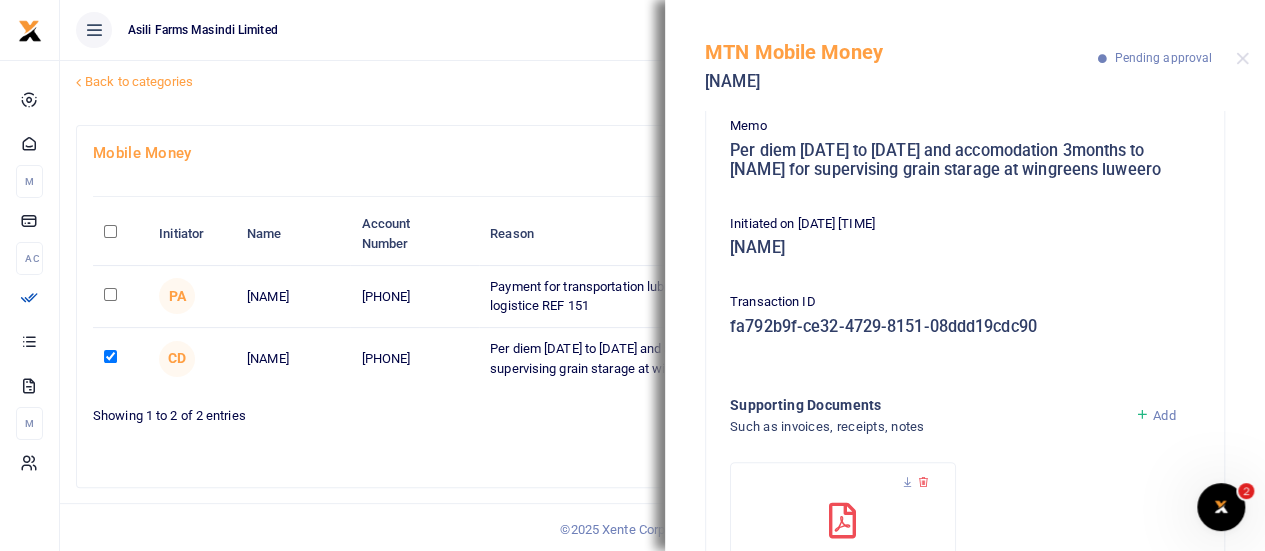scroll, scrollTop: 312, scrollLeft: 0, axis: vertical 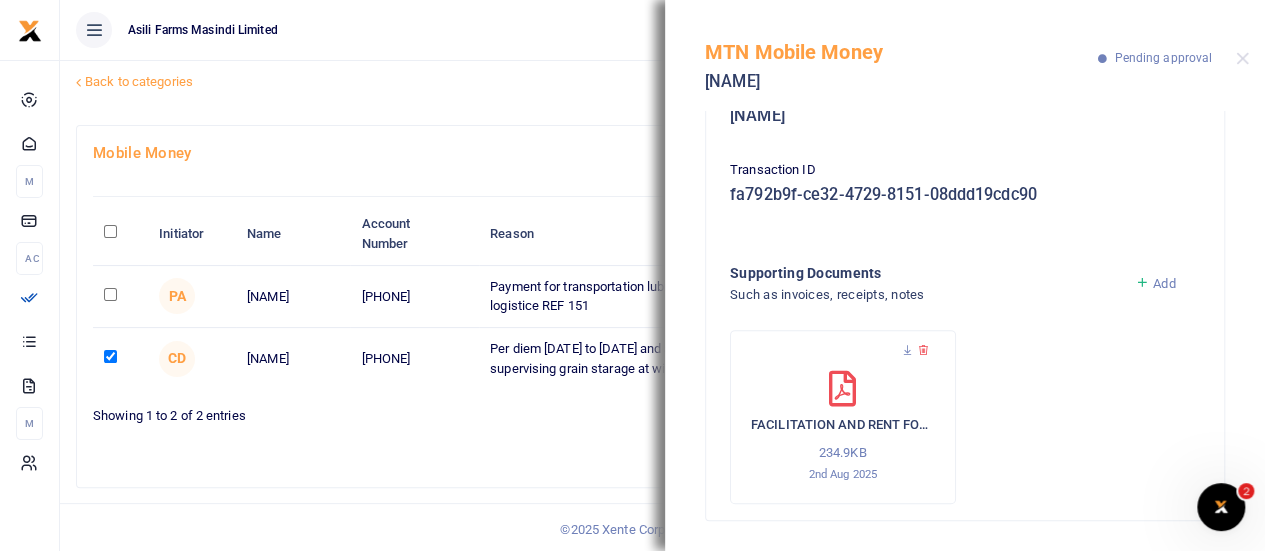 click on "FACILITATION AND RENT FOR NYANGOMA MARIAM
234.9KB
2nd Aug 2025" at bounding box center [843, 427] 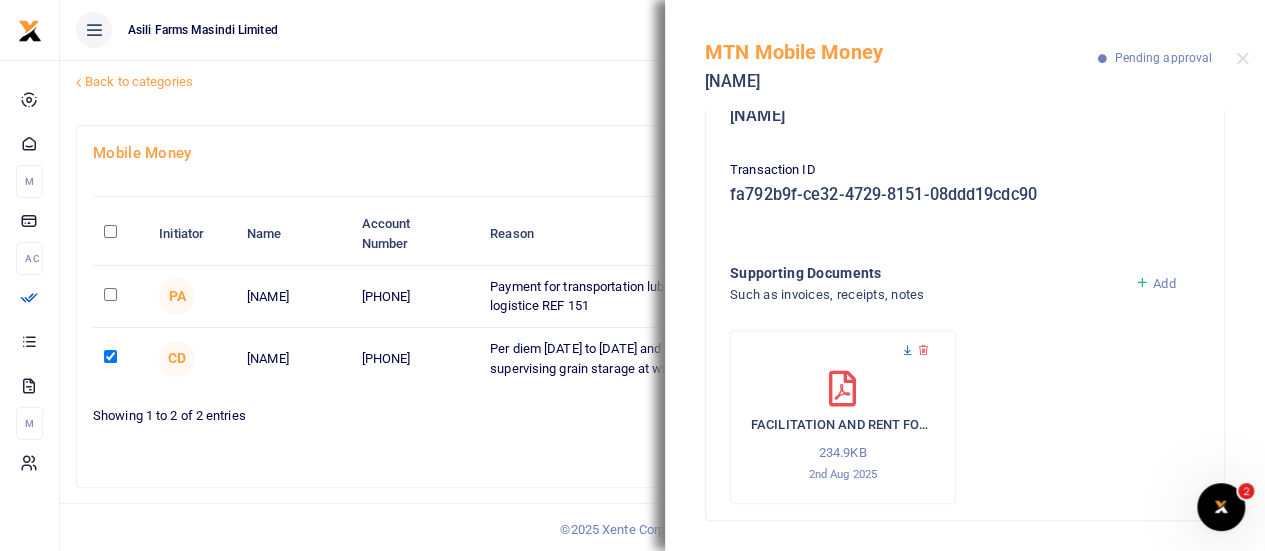 click at bounding box center [907, 350] 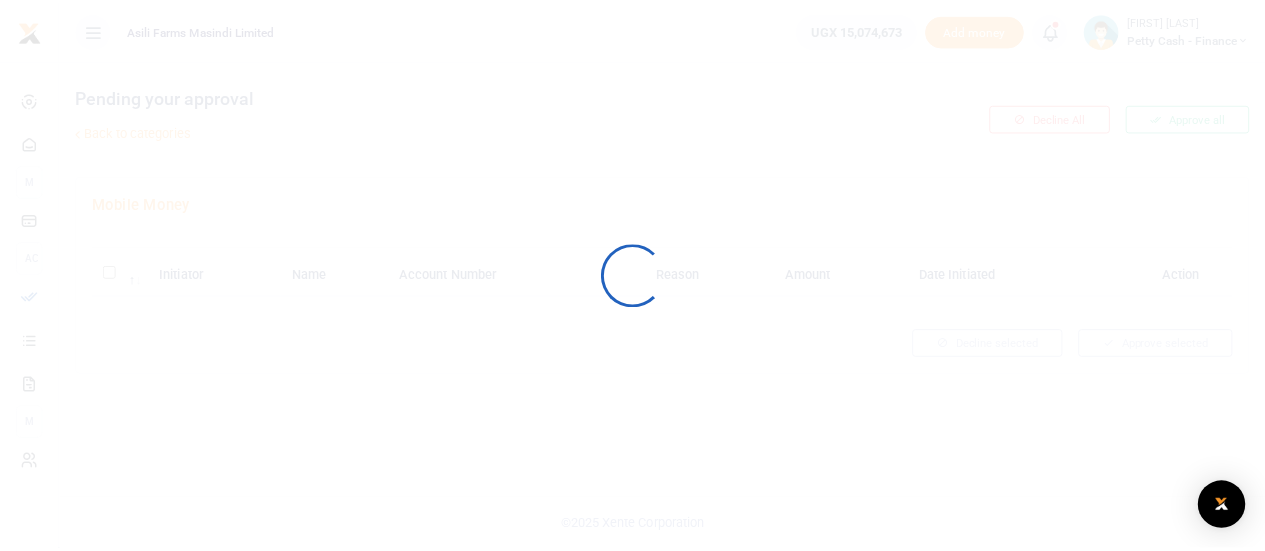 scroll, scrollTop: 0, scrollLeft: 0, axis: both 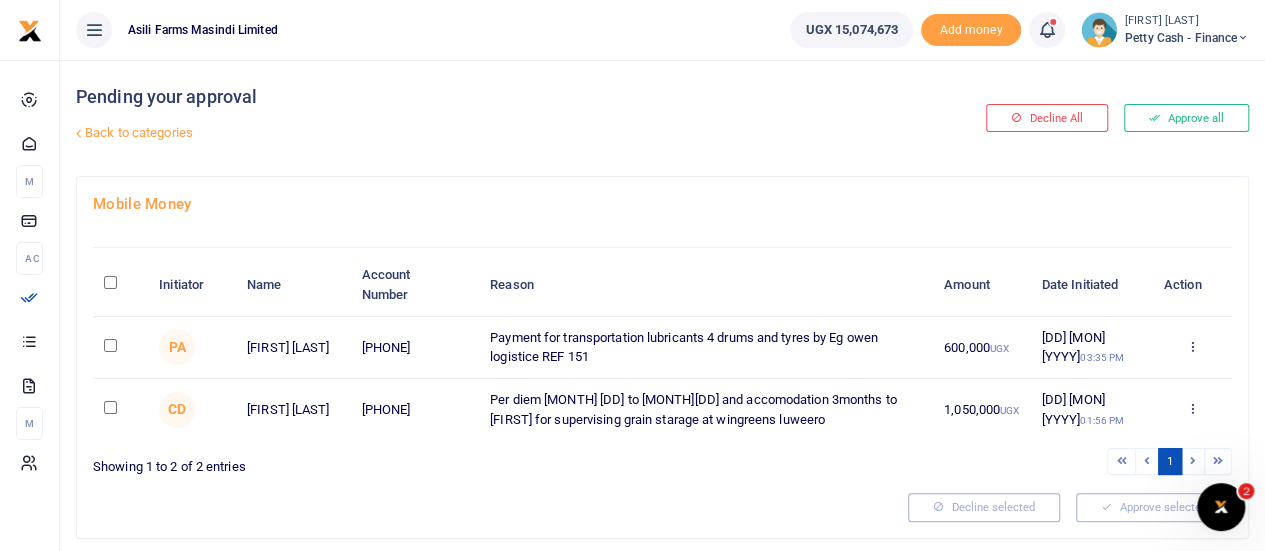 click at bounding box center [110, 407] 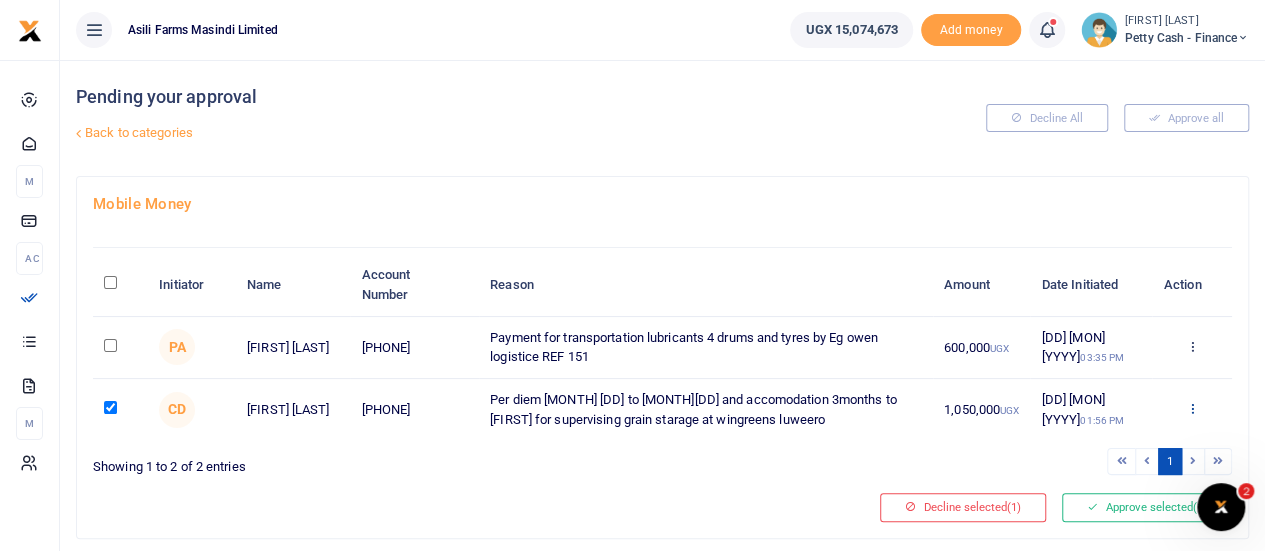 click at bounding box center (1191, 408) 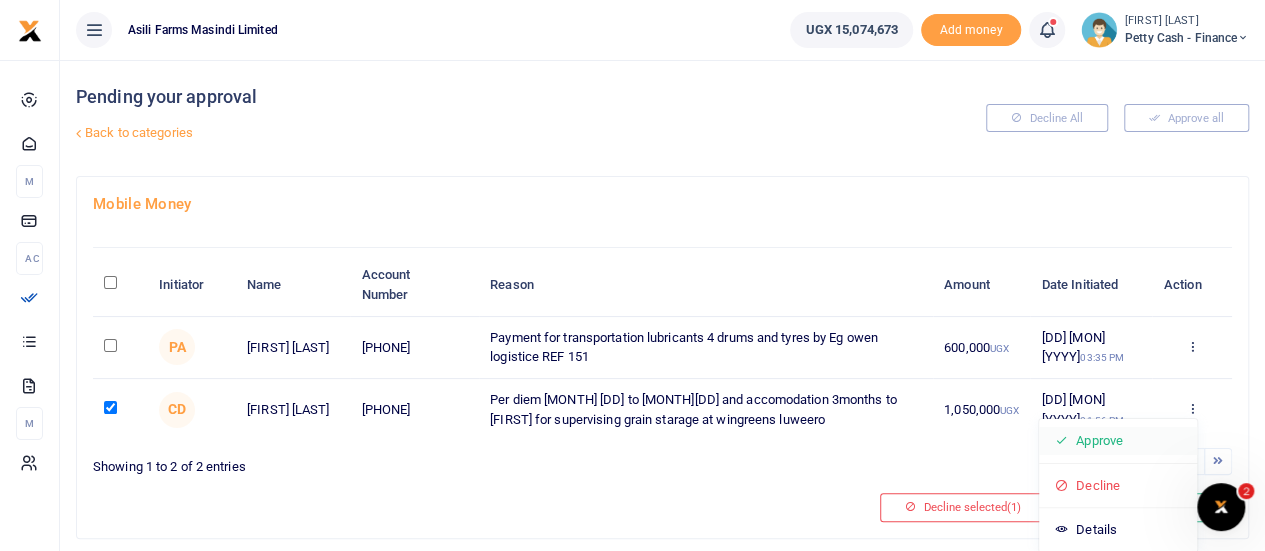 click on "Approve" at bounding box center (1118, 441) 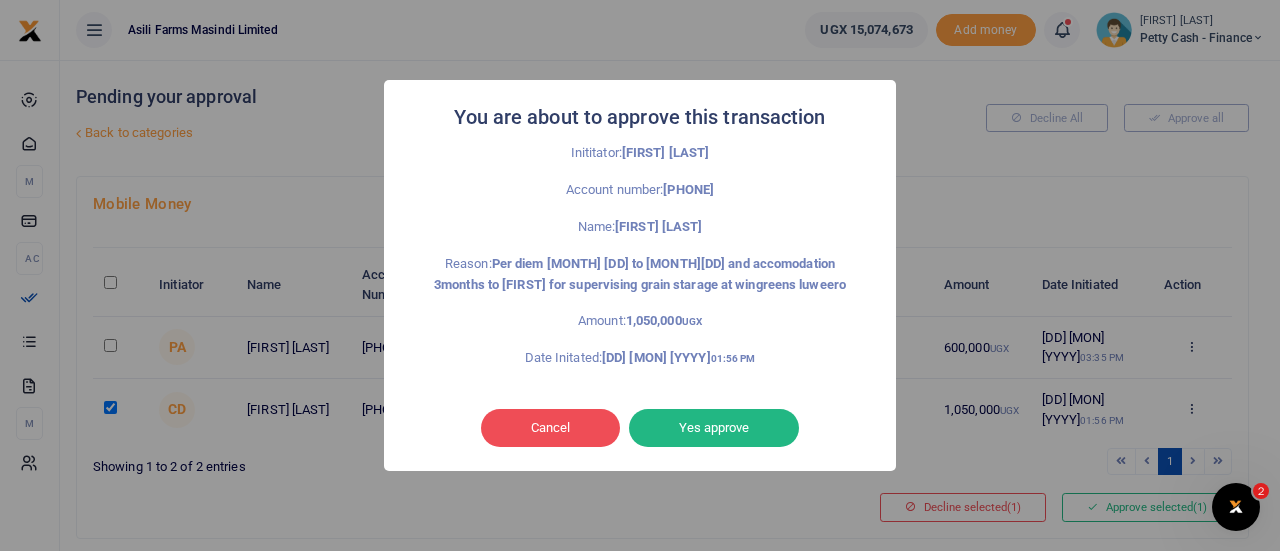 click on "Yes approve" at bounding box center [714, 428] 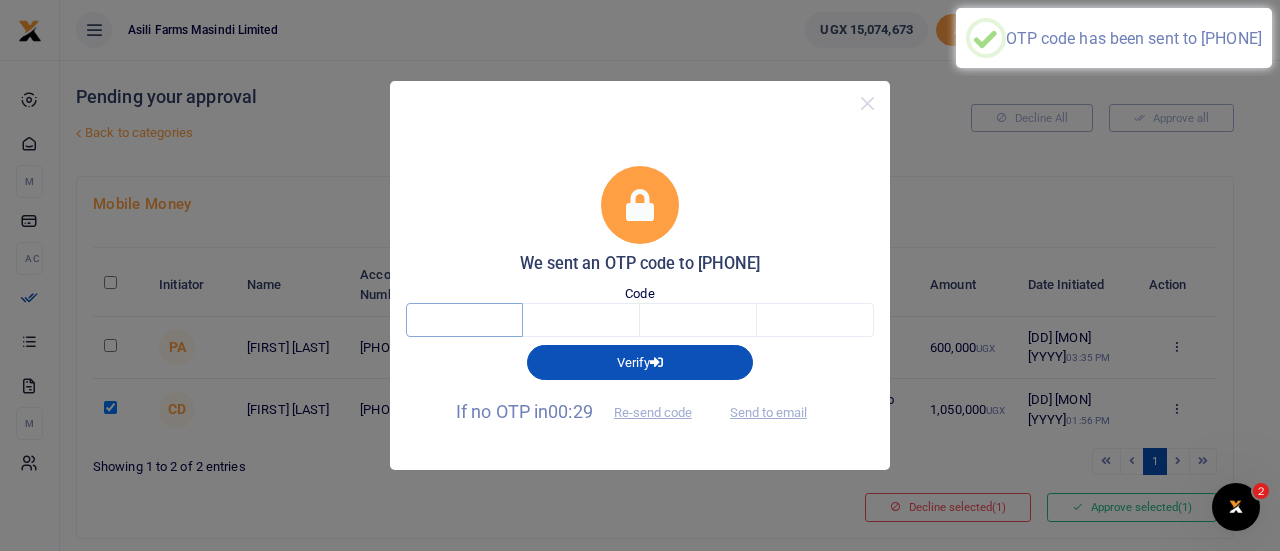 click at bounding box center [464, 320] 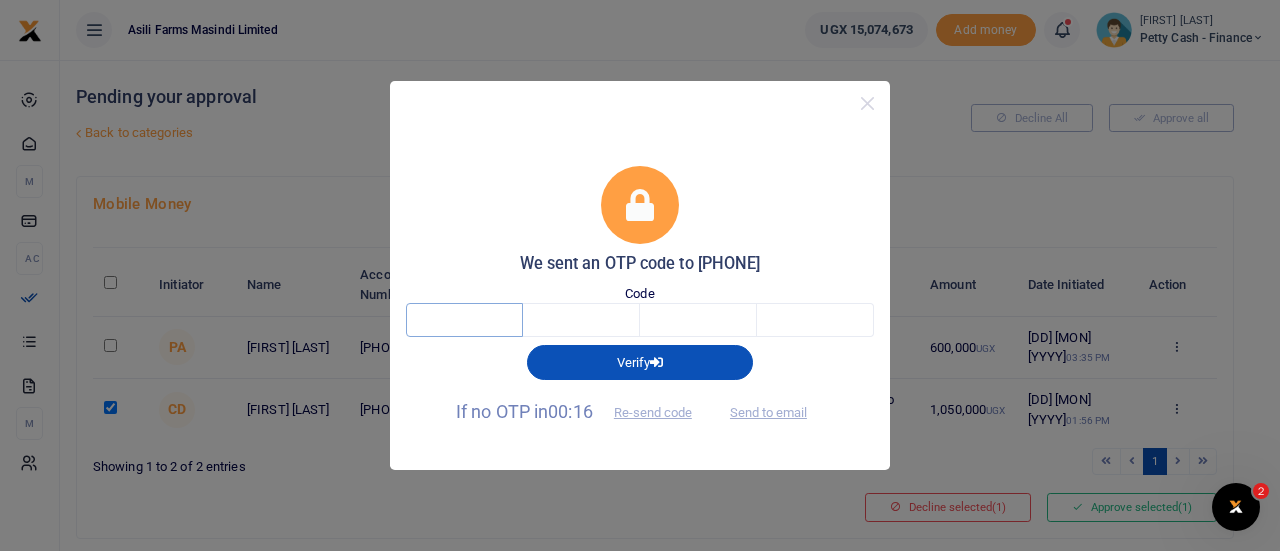 click at bounding box center (464, 320) 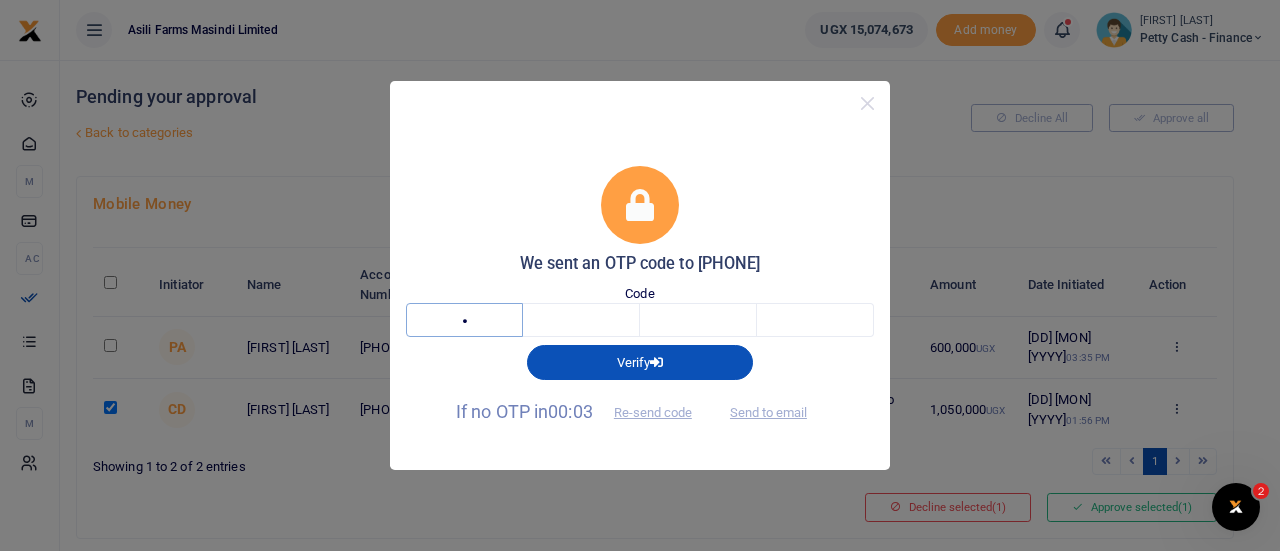 type on "8" 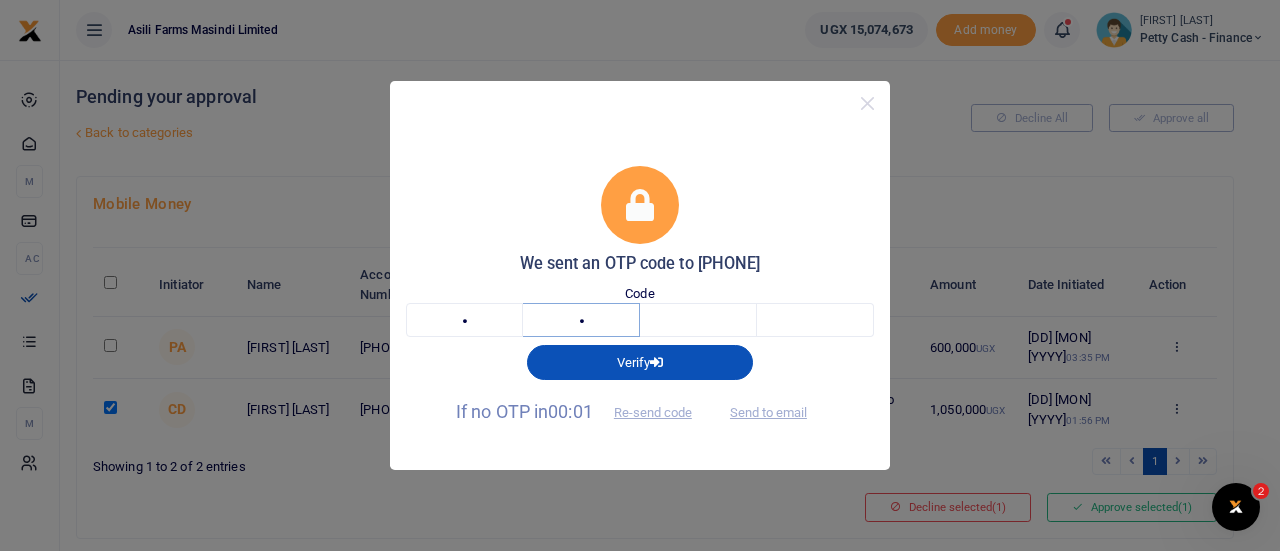type on "6" 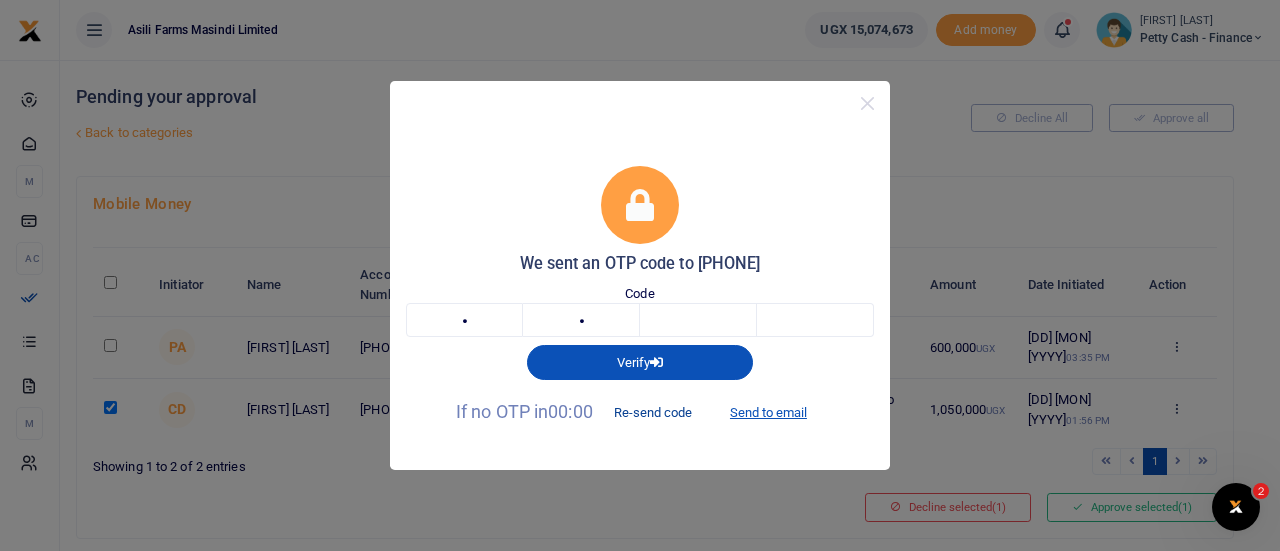 click on "Re-send code" at bounding box center [653, 413] 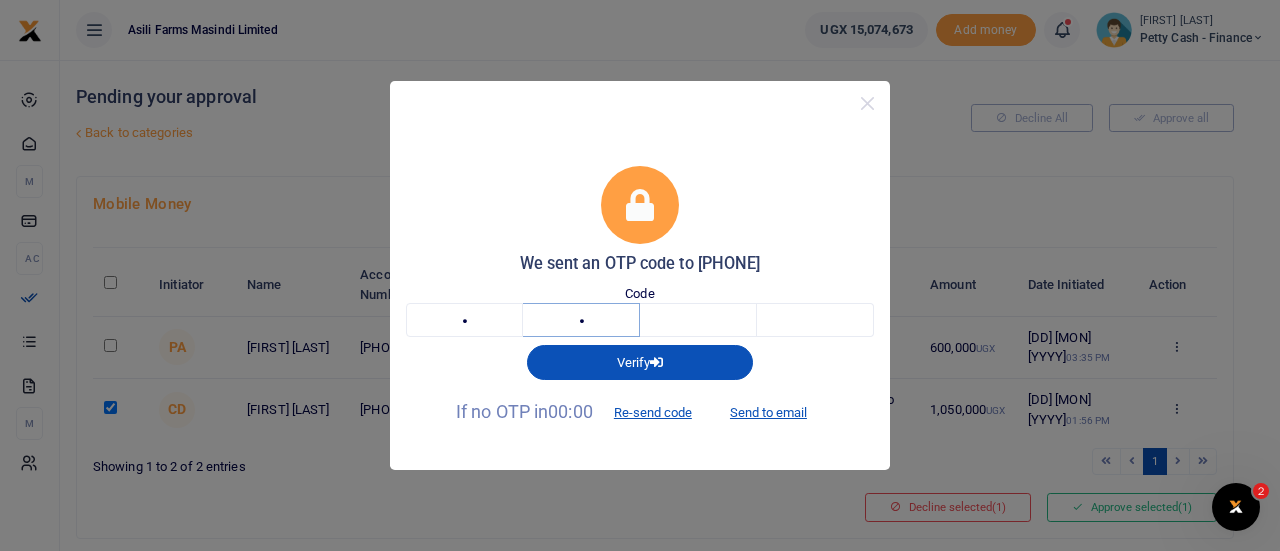 click on "6" at bounding box center [581, 320] 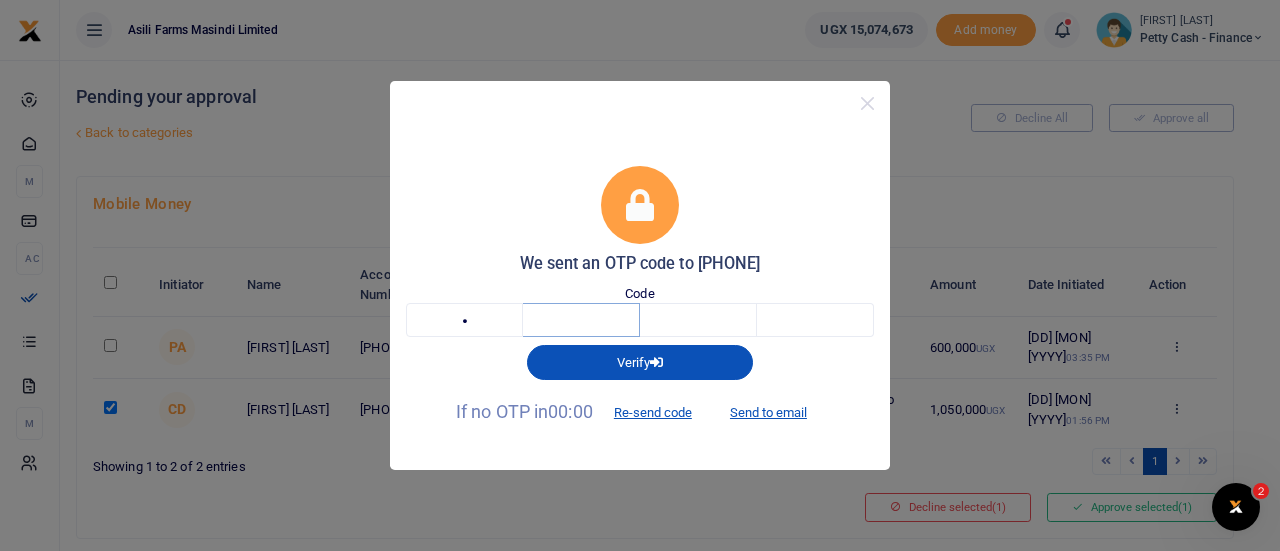 type 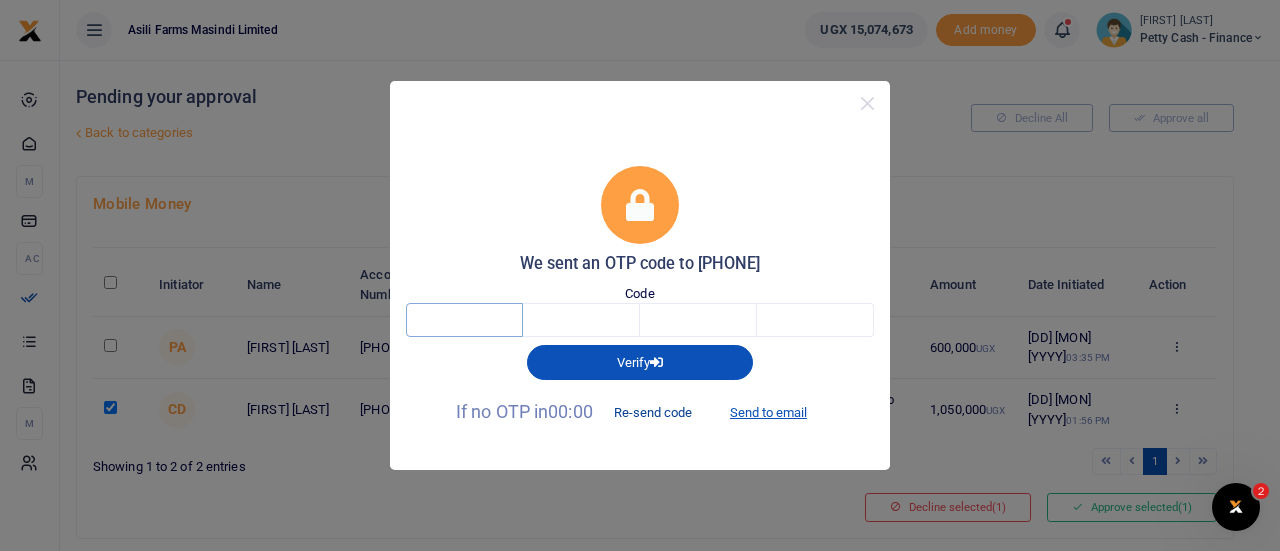 type 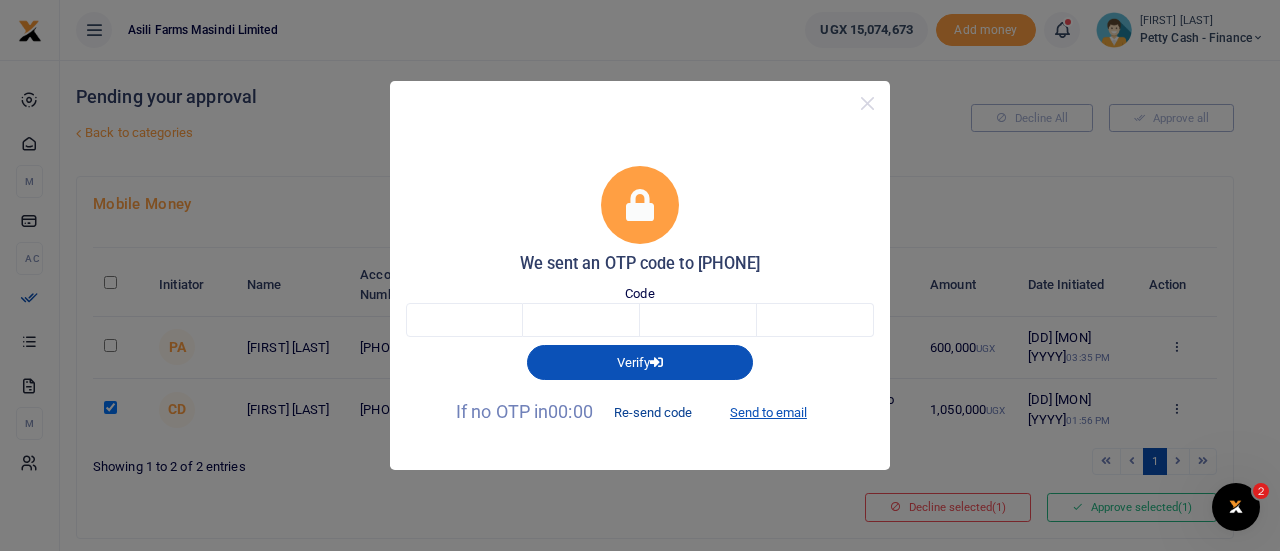 click on "Re-send code" at bounding box center (653, 413) 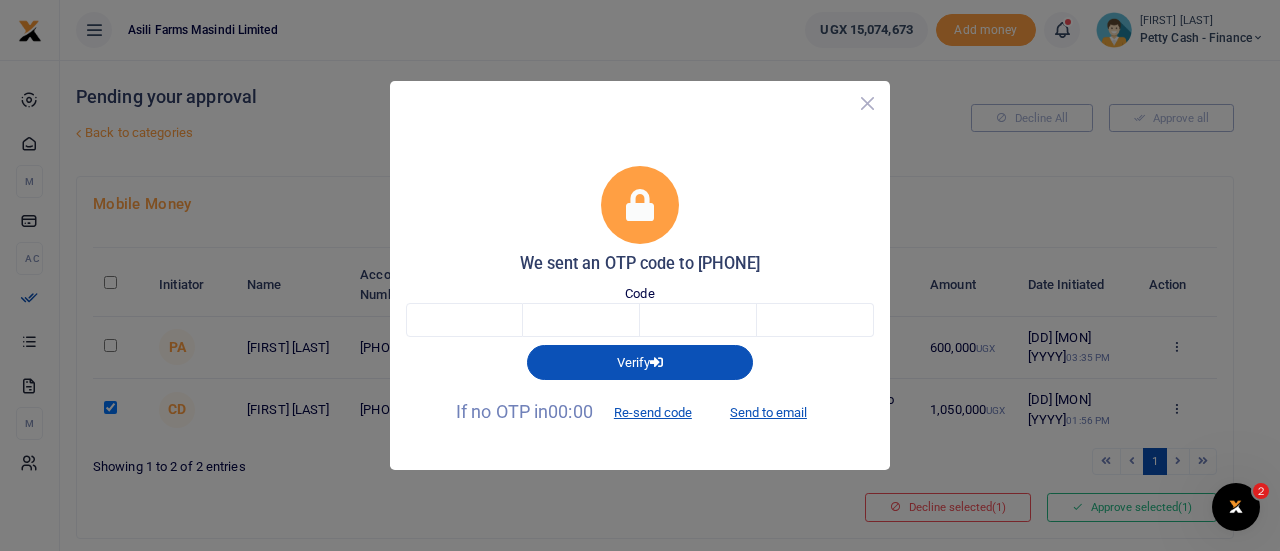click at bounding box center (867, 103) 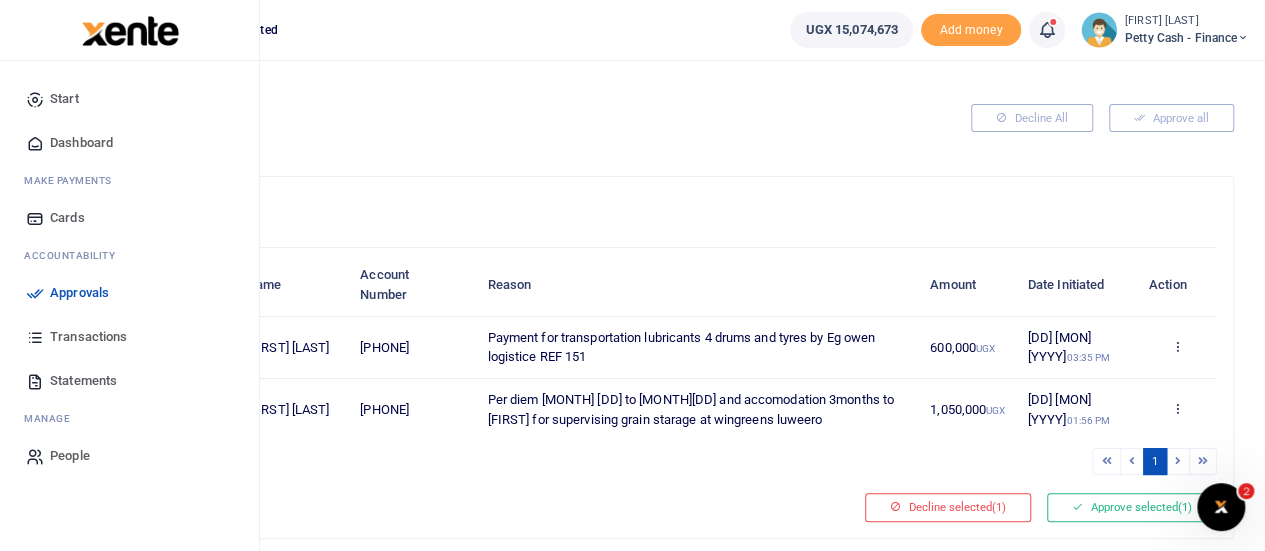 click on "Approvals" at bounding box center [79, 293] 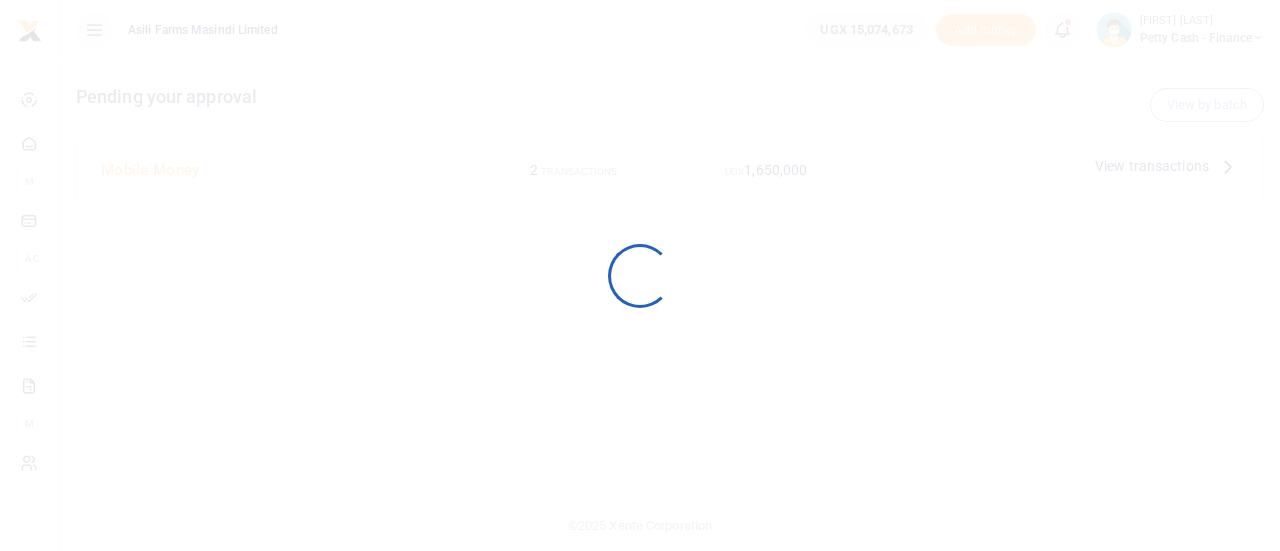 scroll, scrollTop: 0, scrollLeft: 0, axis: both 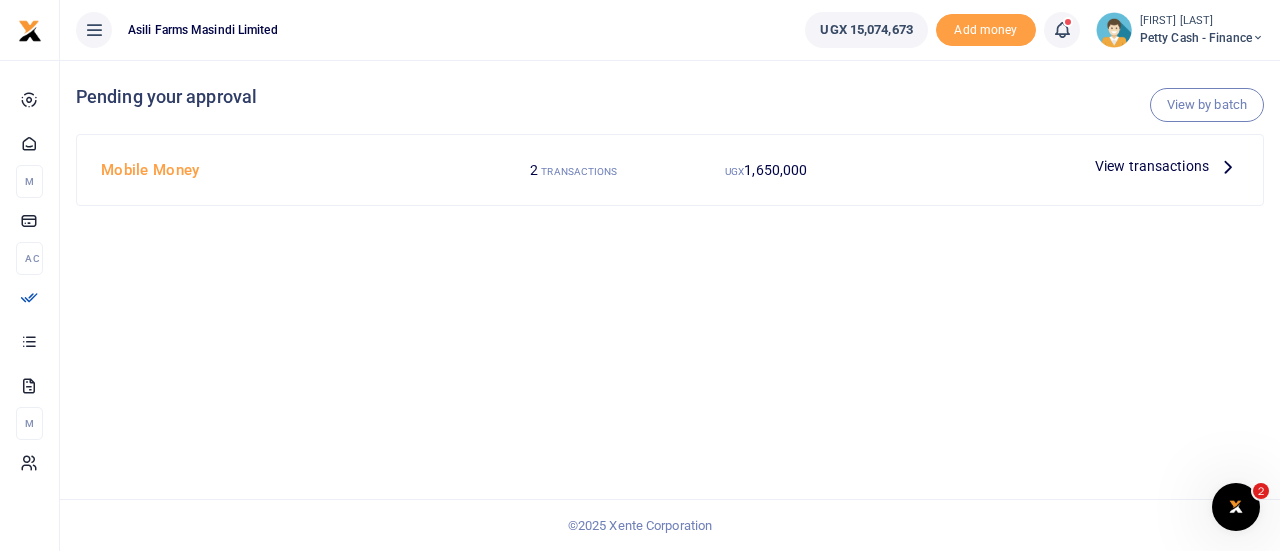 click on "View transactions" at bounding box center [1152, 166] 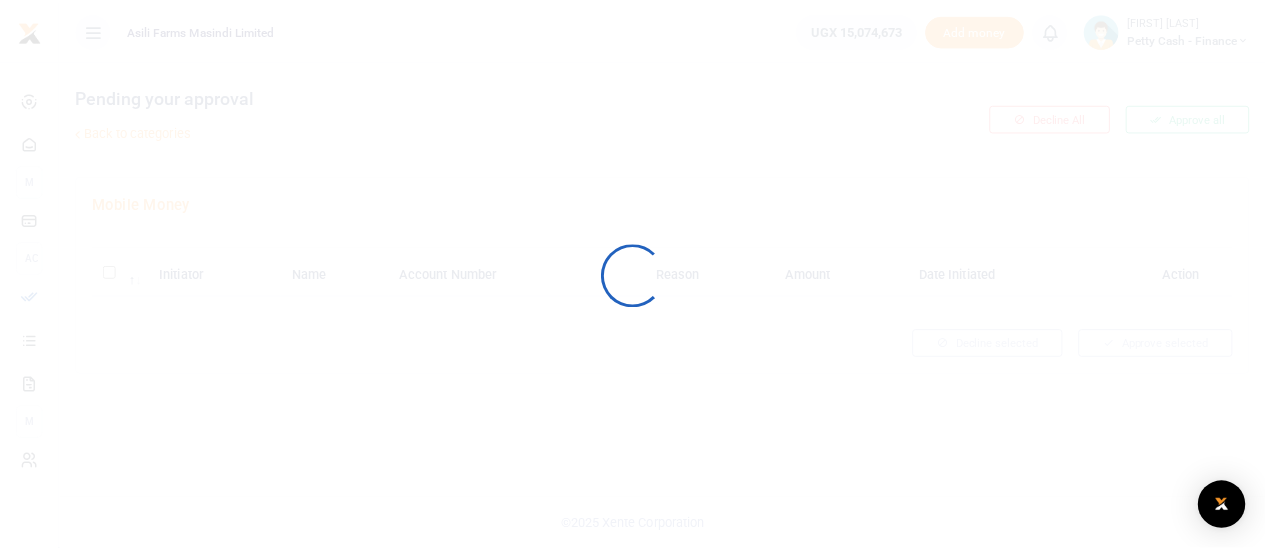 scroll, scrollTop: 0, scrollLeft: 0, axis: both 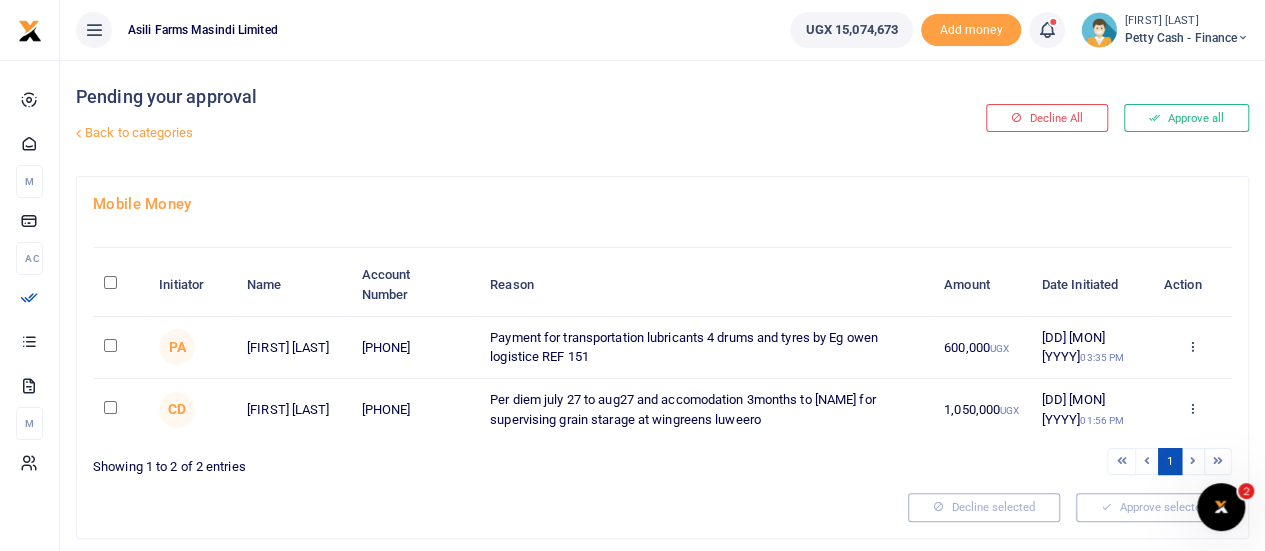 click at bounding box center (110, 407) 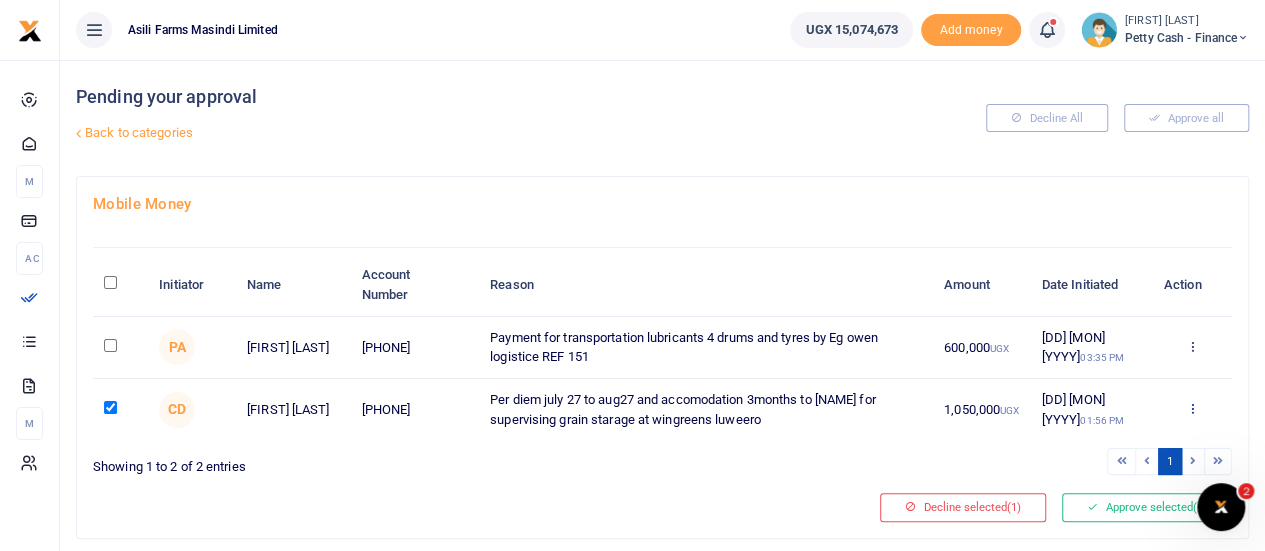 click at bounding box center (1191, 408) 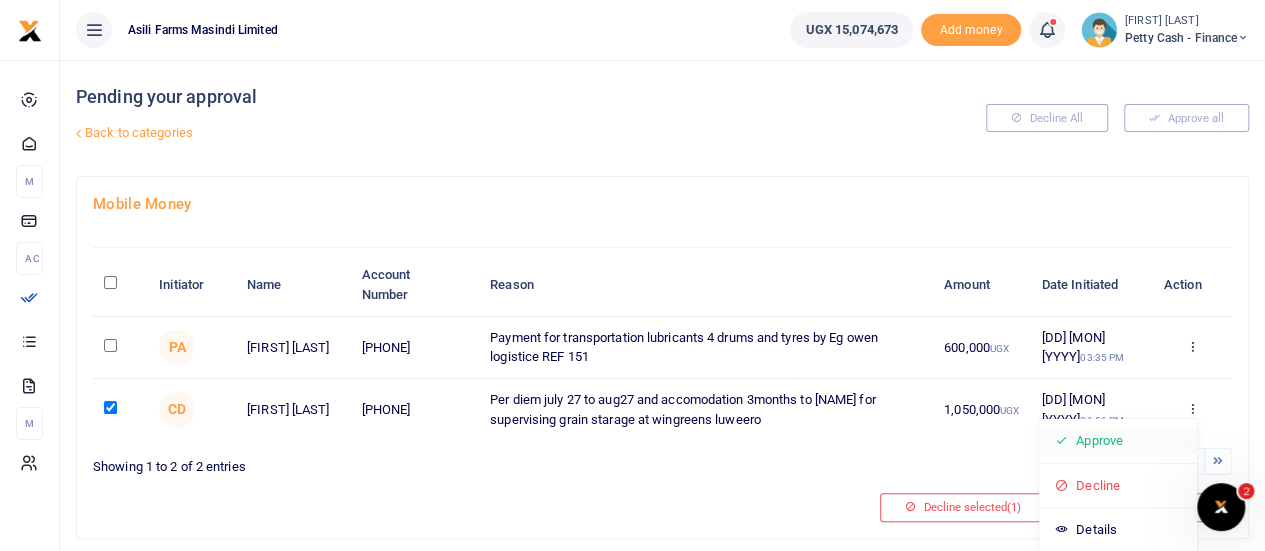 click on "Approve" at bounding box center [1118, 441] 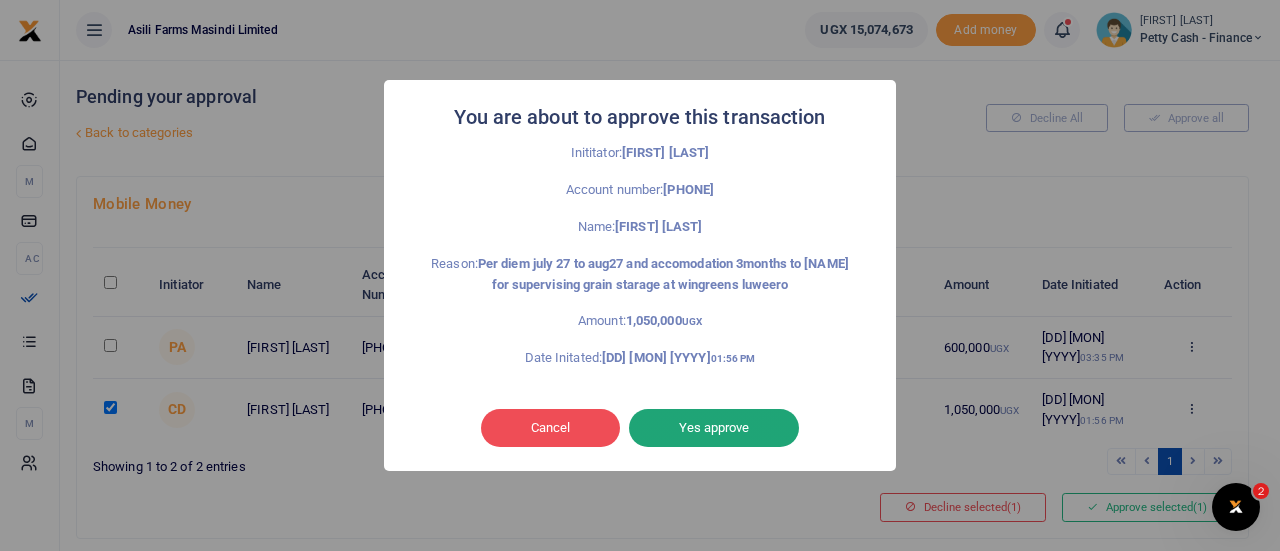 click on "Yes approve" at bounding box center [714, 428] 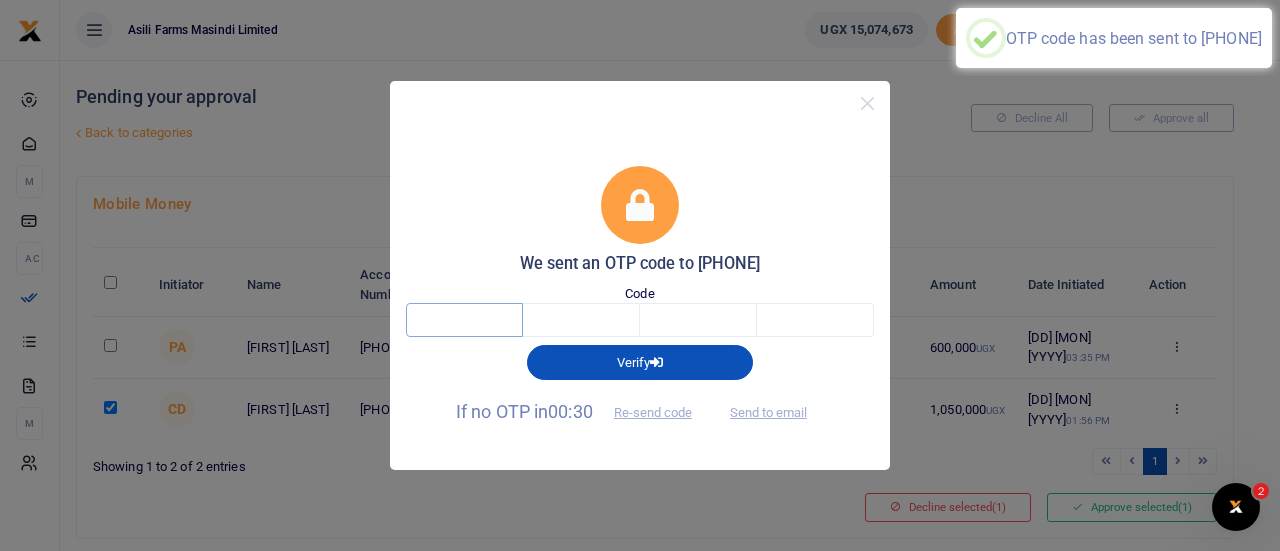 click at bounding box center [464, 320] 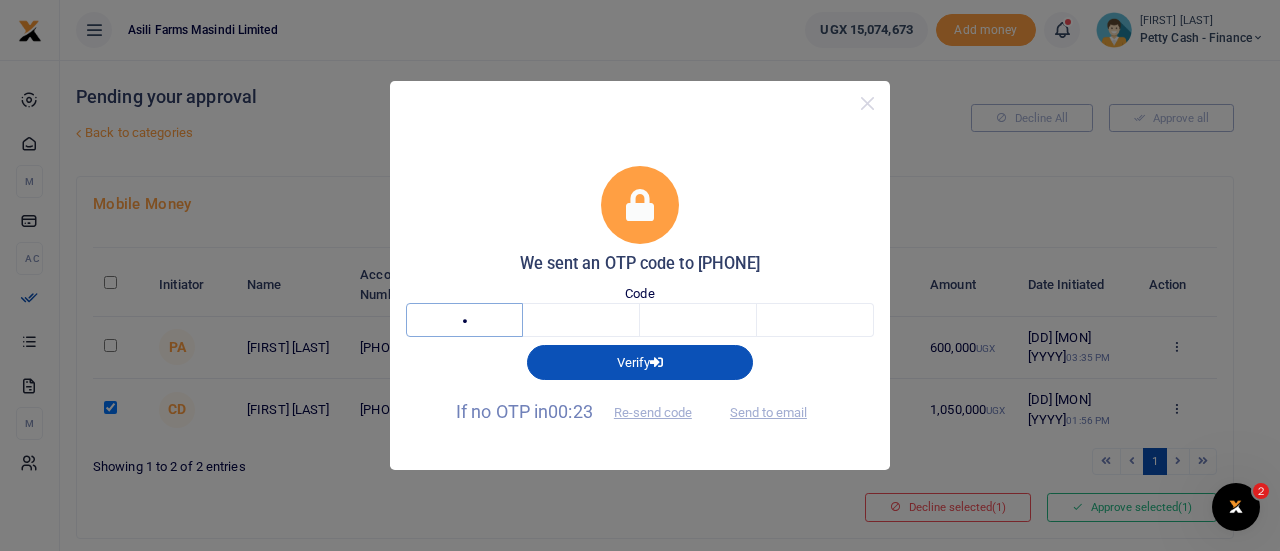type on "6" 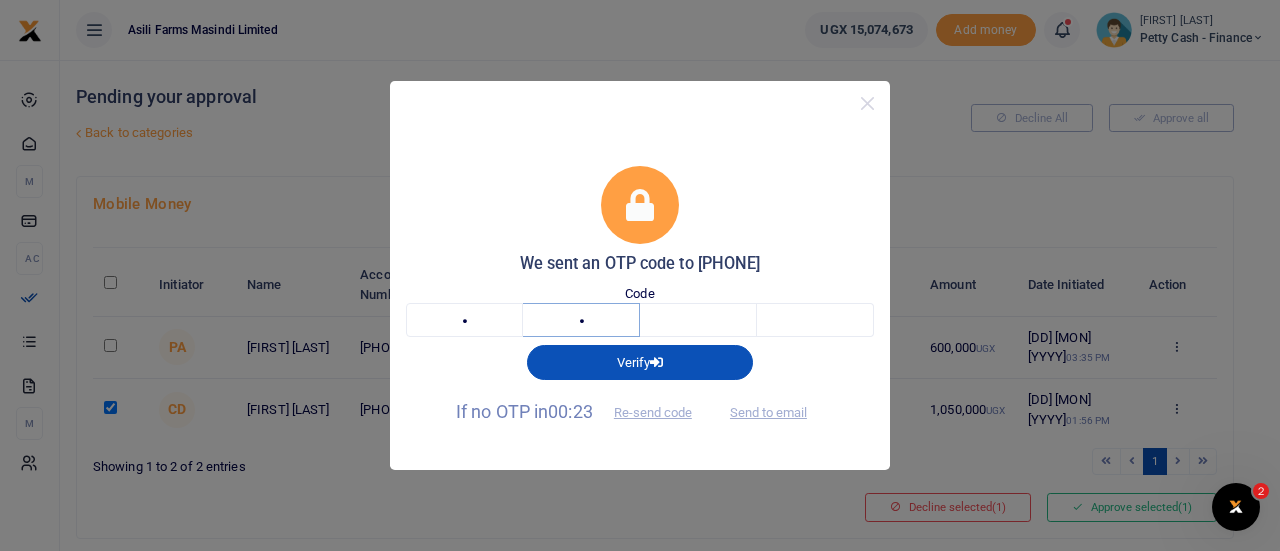 type on "2" 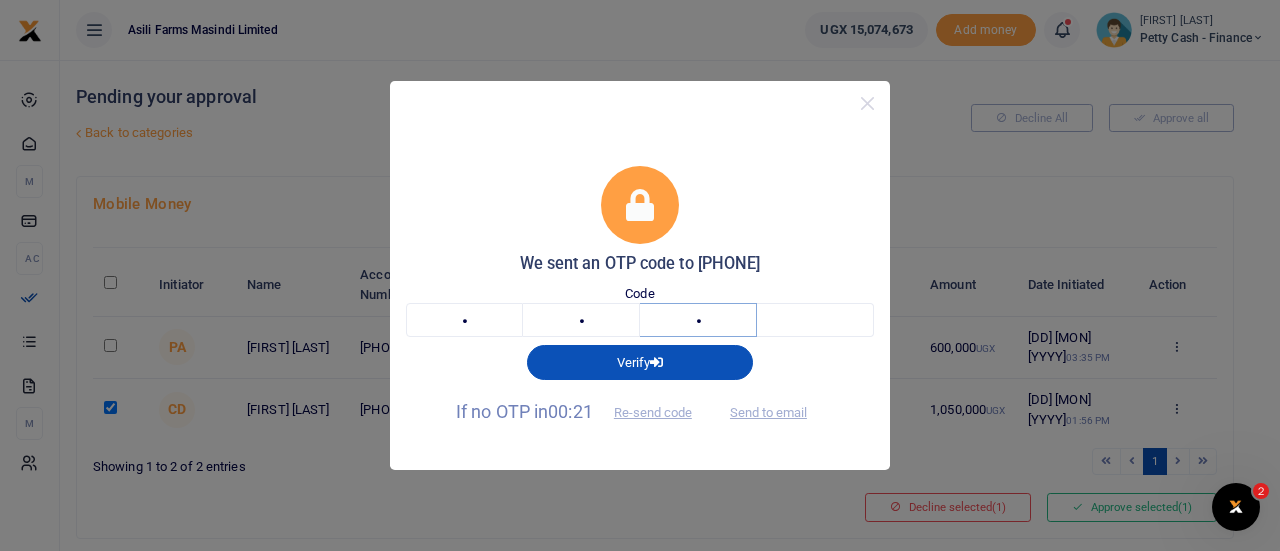 type on "2" 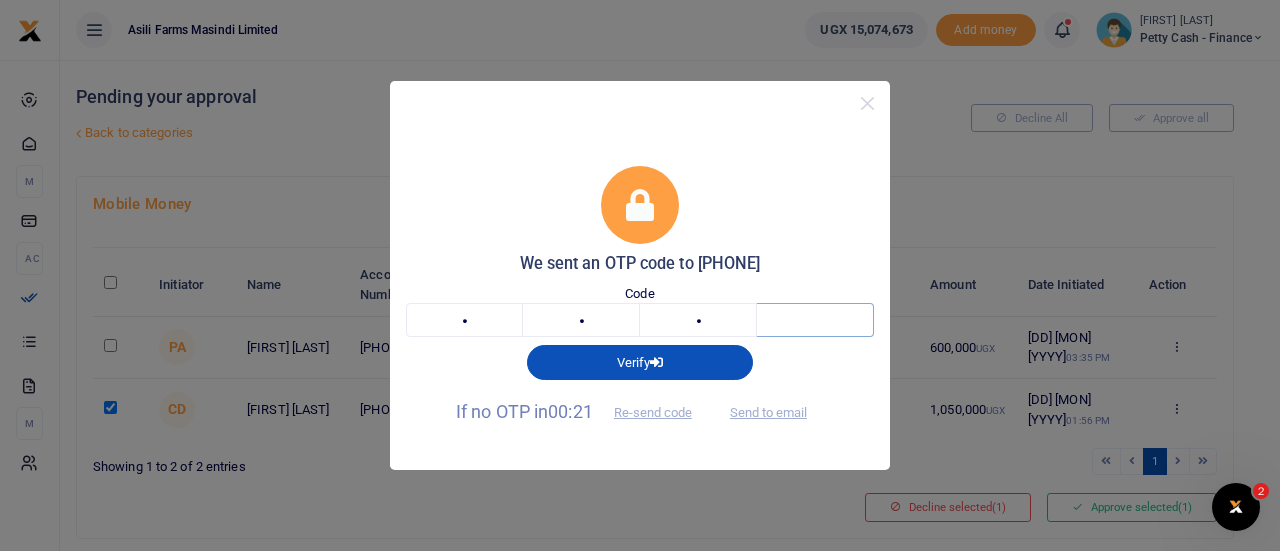 type on "4" 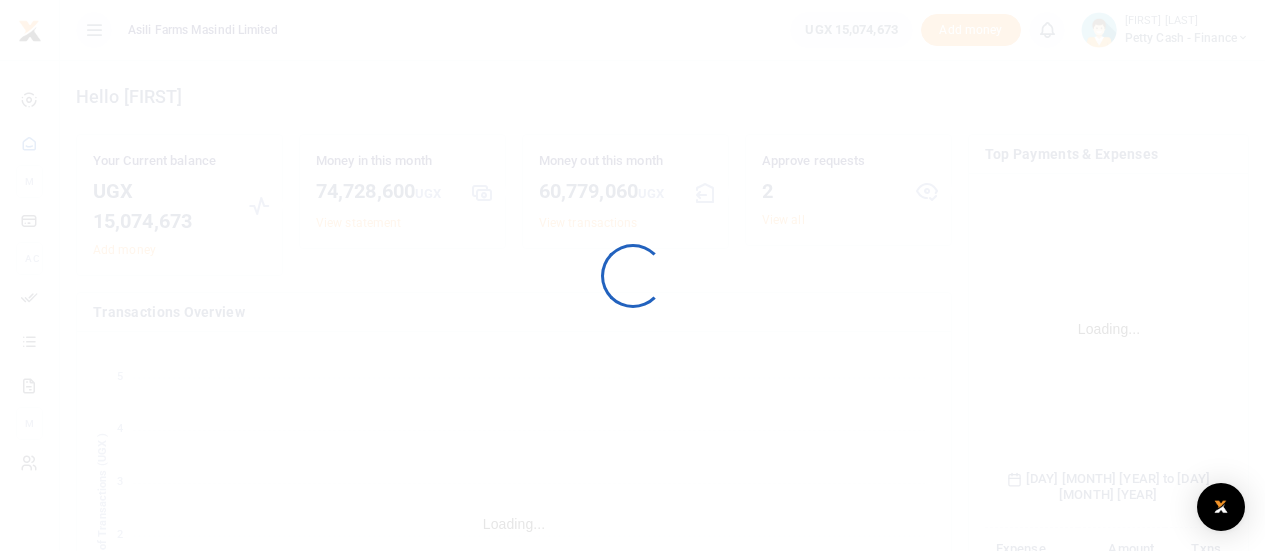 scroll, scrollTop: 0, scrollLeft: 0, axis: both 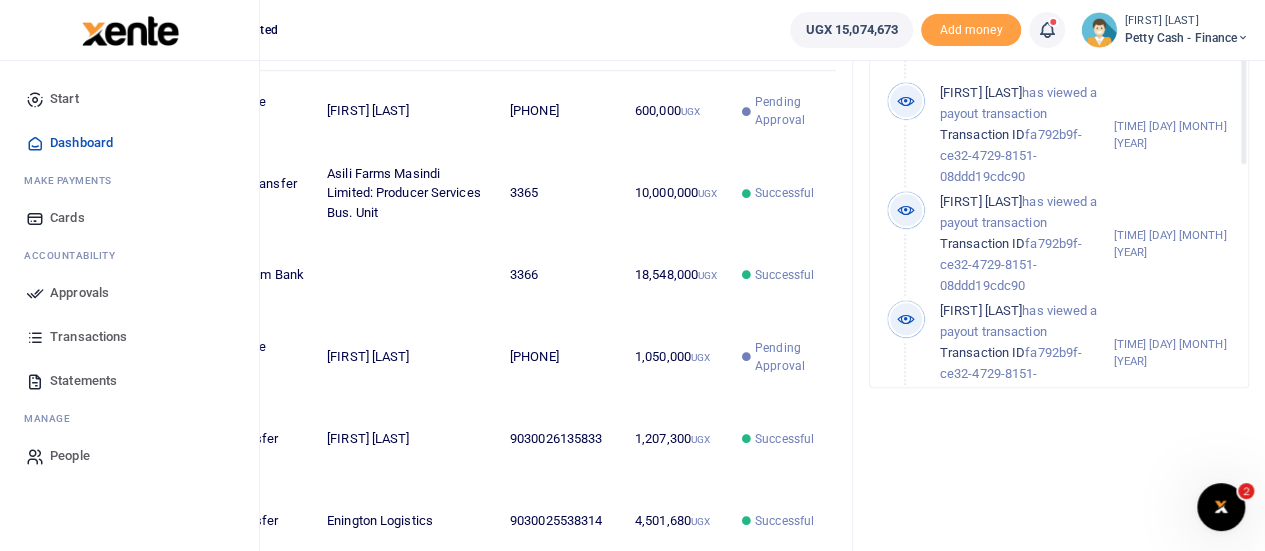click on "Approvals" at bounding box center [79, 293] 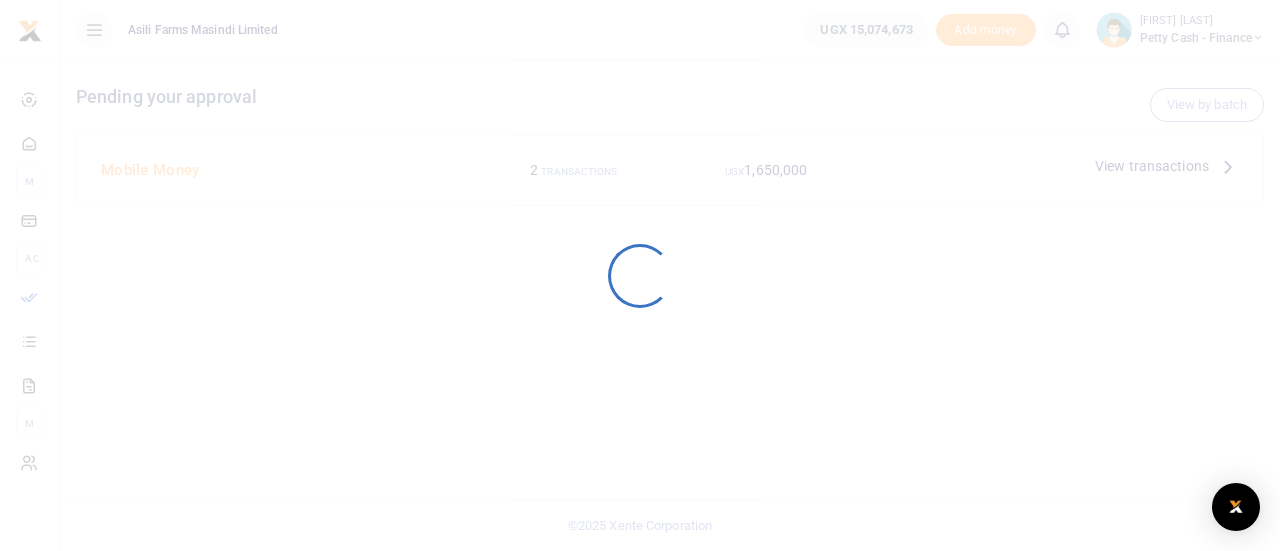 scroll, scrollTop: 0, scrollLeft: 0, axis: both 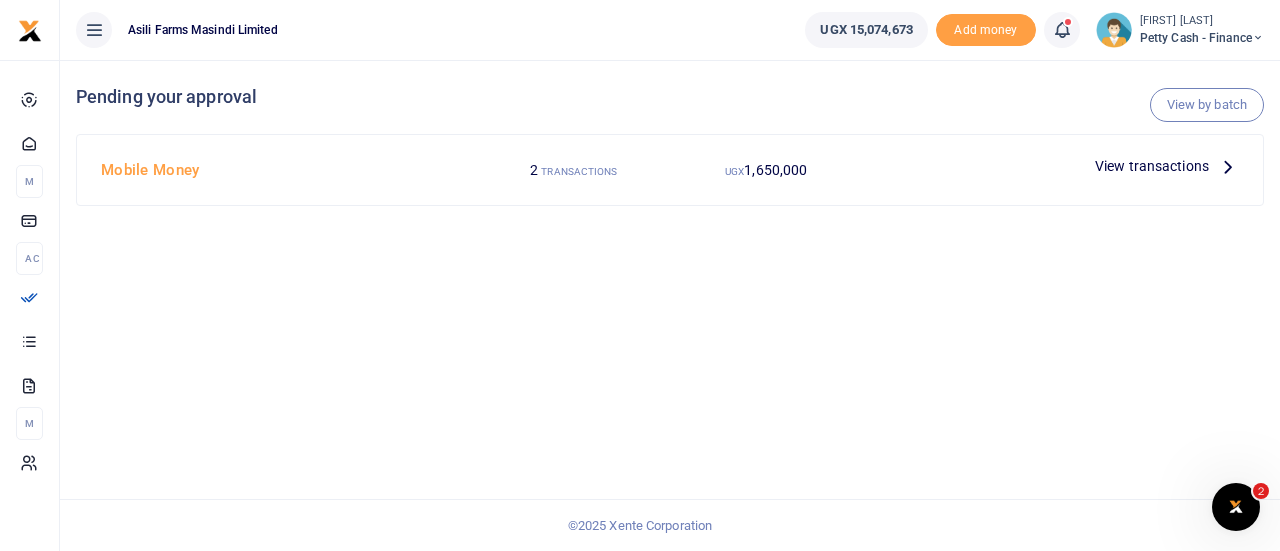 click on "View transactions" at bounding box center [1152, 166] 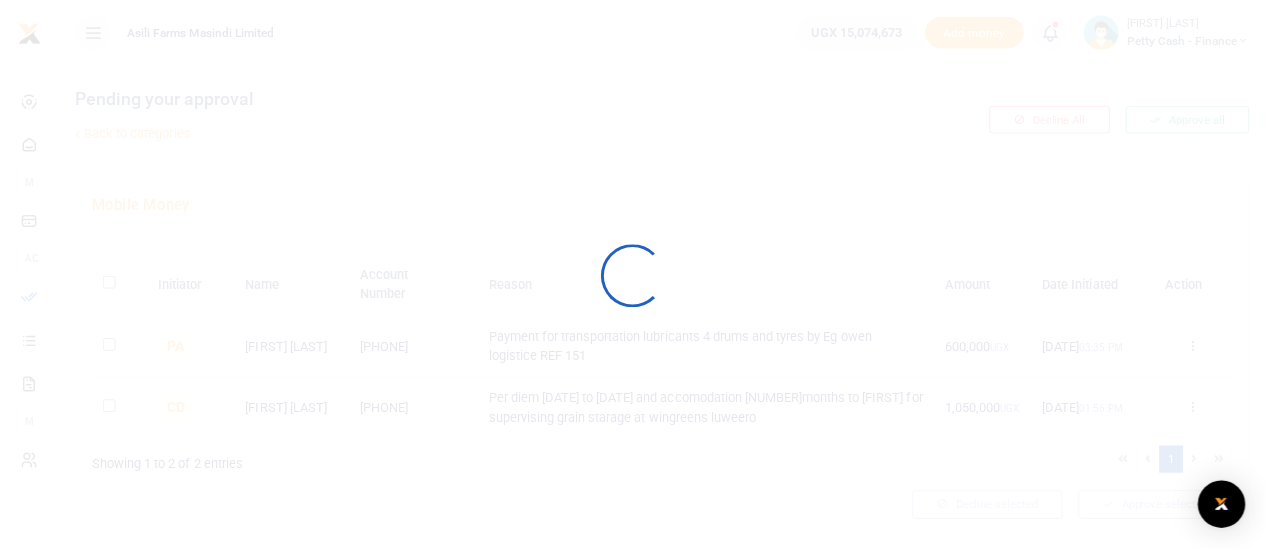 scroll, scrollTop: 0, scrollLeft: 0, axis: both 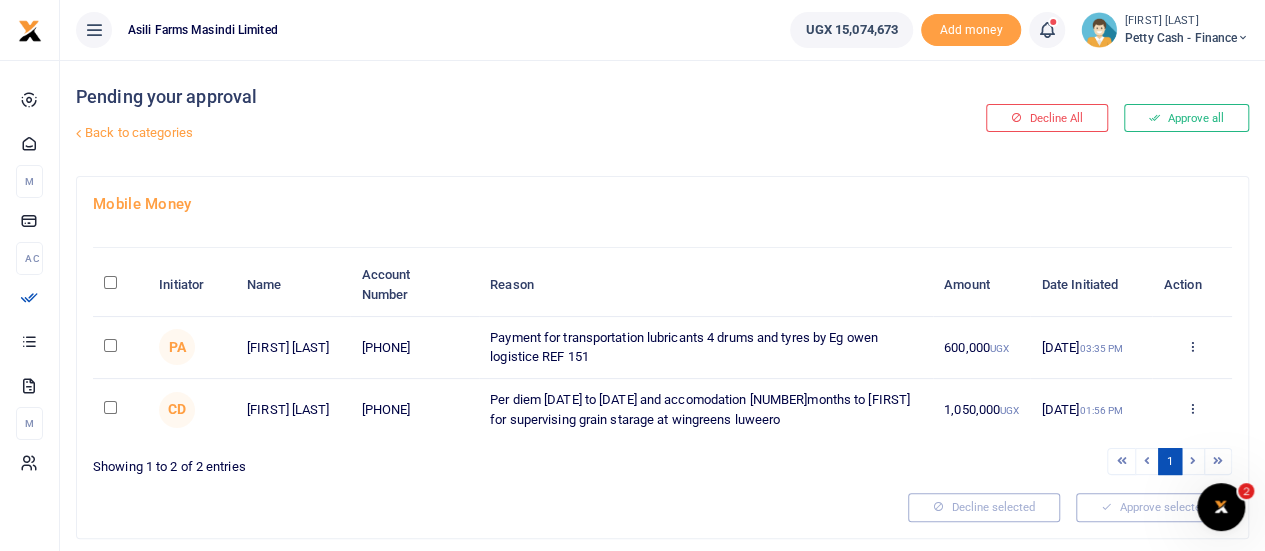 click at bounding box center (110, 407) 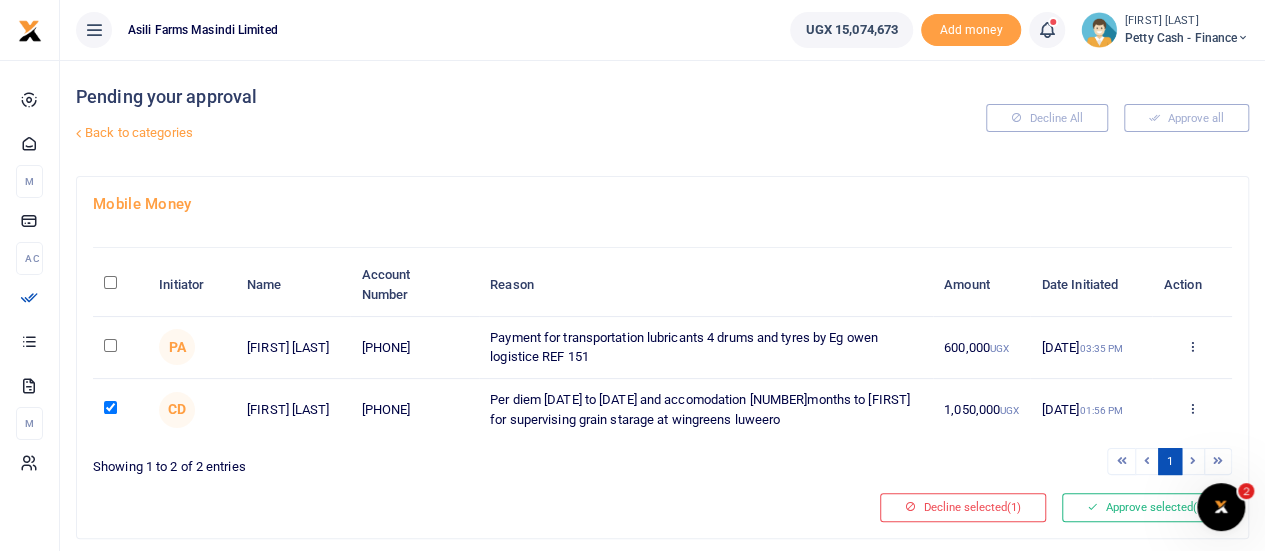 click at bounding box center [1191, 408] 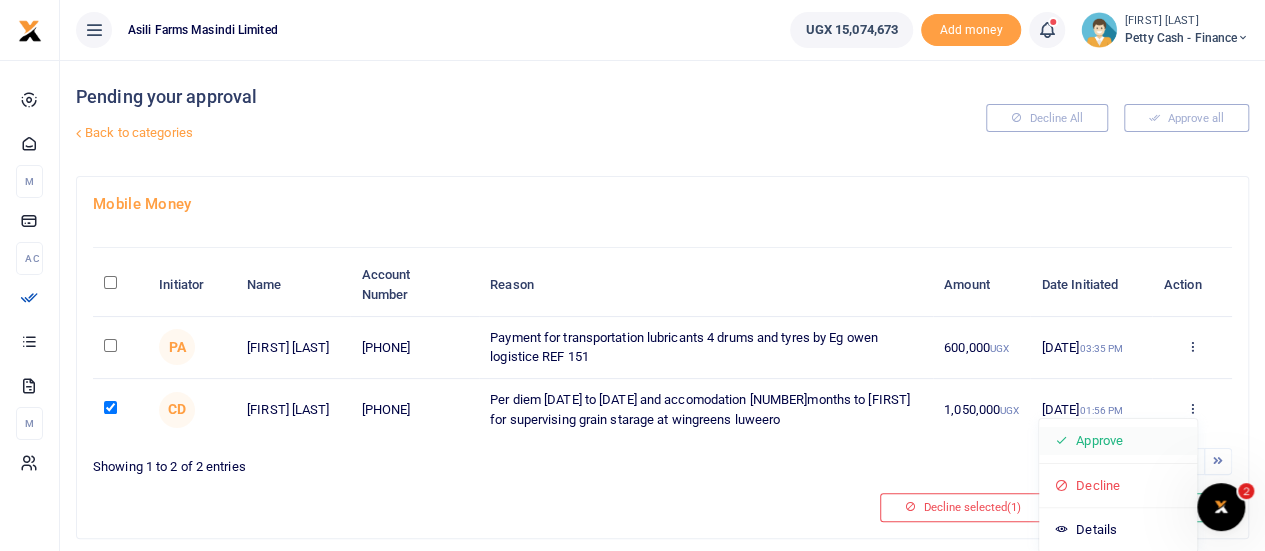 click on "Approve" at bounding box center [1118, 441] 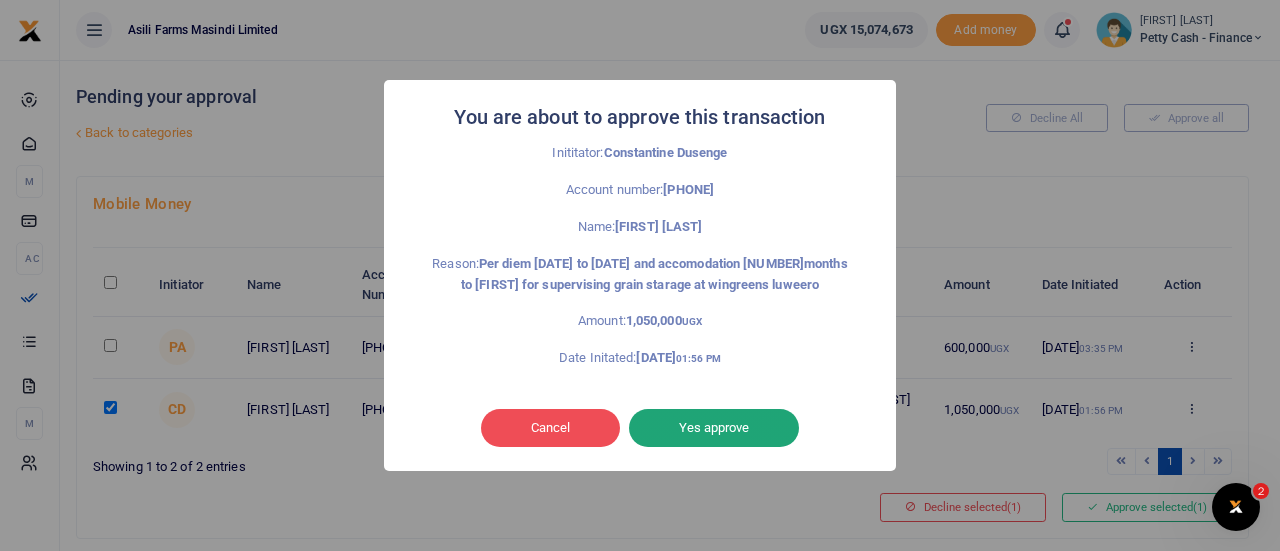 click on "Yes approve" at bounding box center (714, 428) 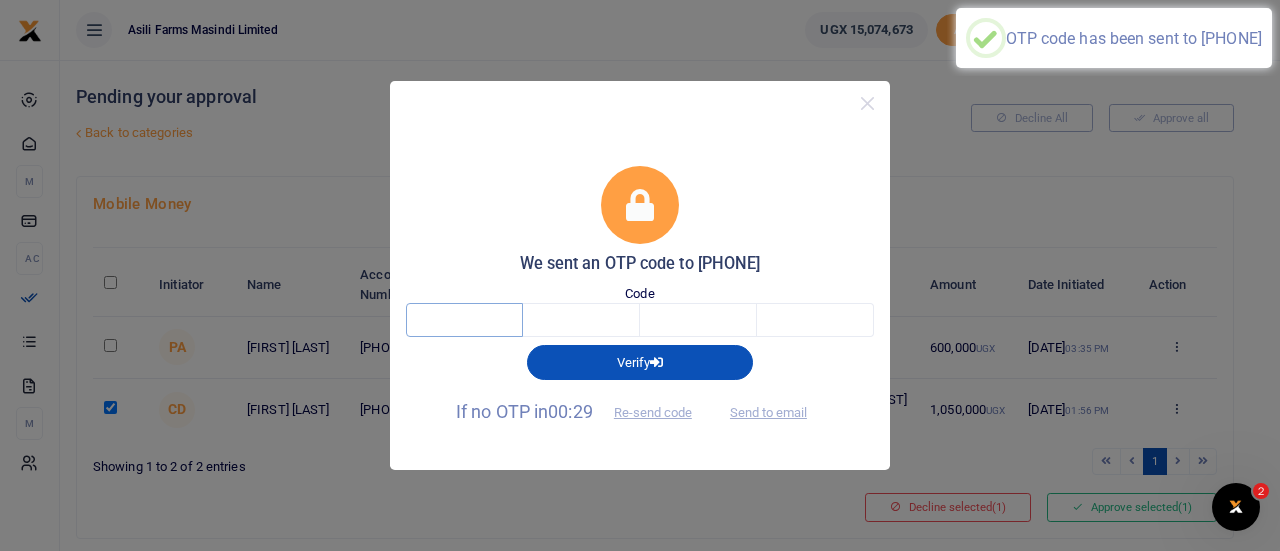 click at bounding box center [464, 320] 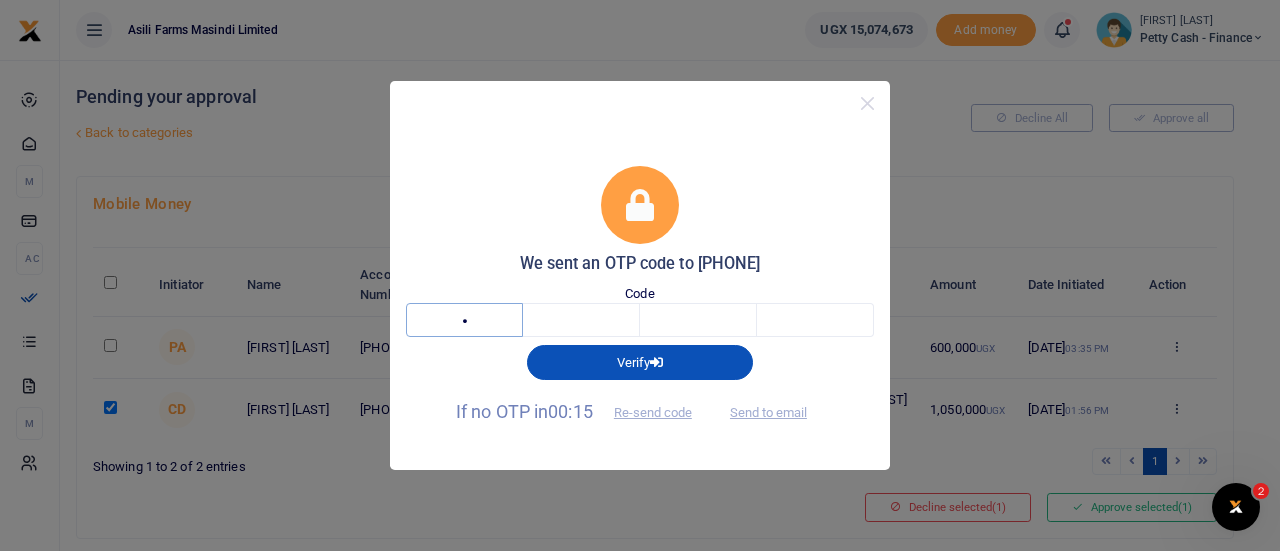 type on "4" 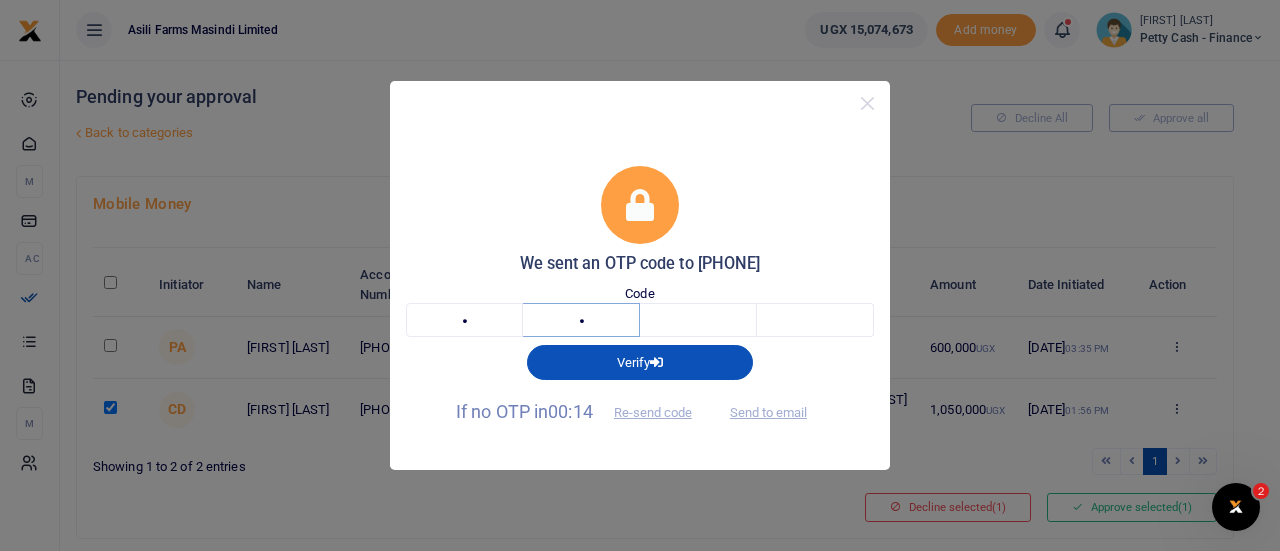 type on "7" 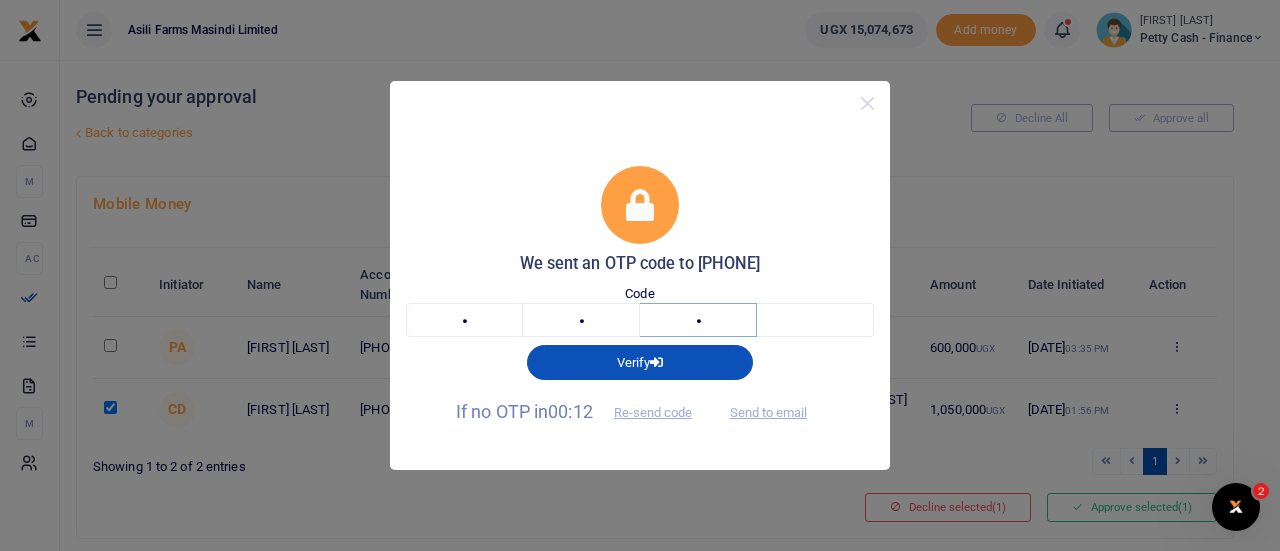 type on "0" 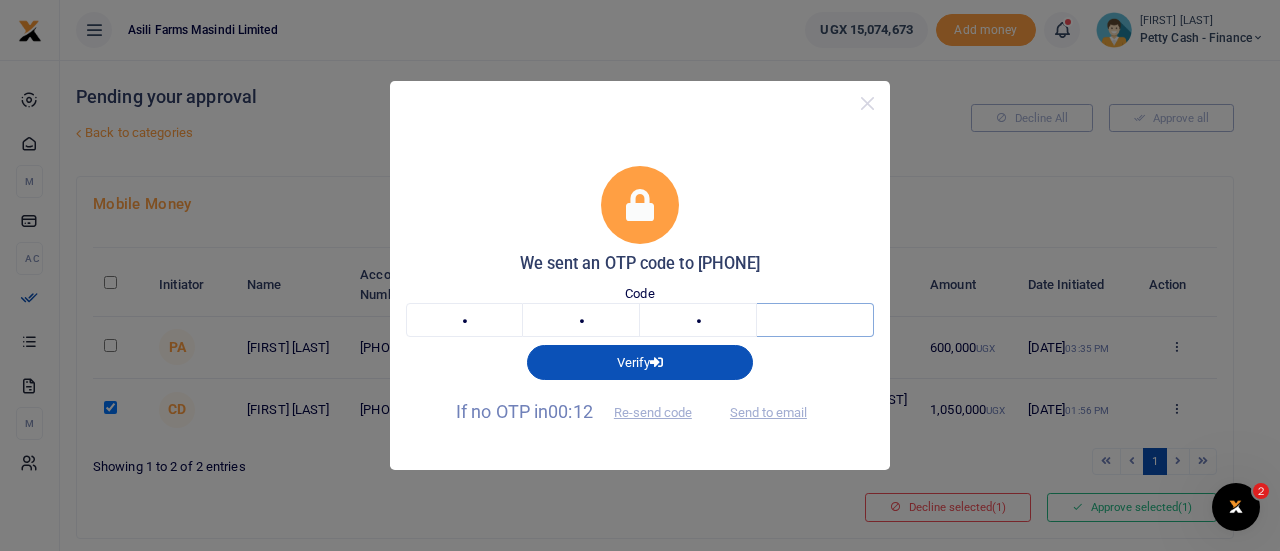 type on "9" 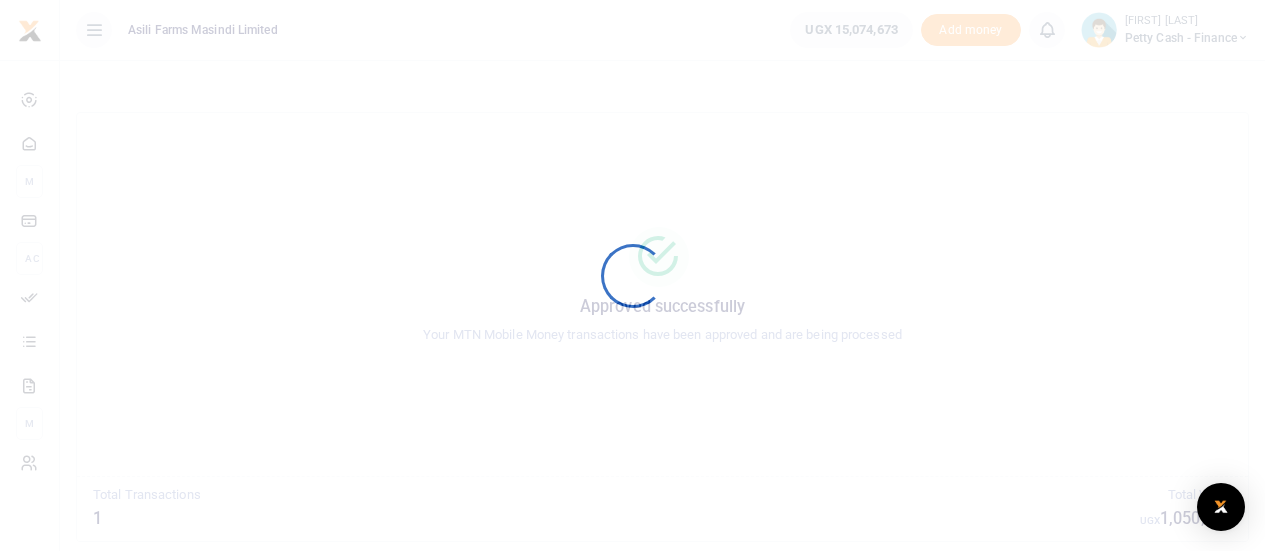 scroll, scrollTop: 0, scrollLeft: 0, axis: both 